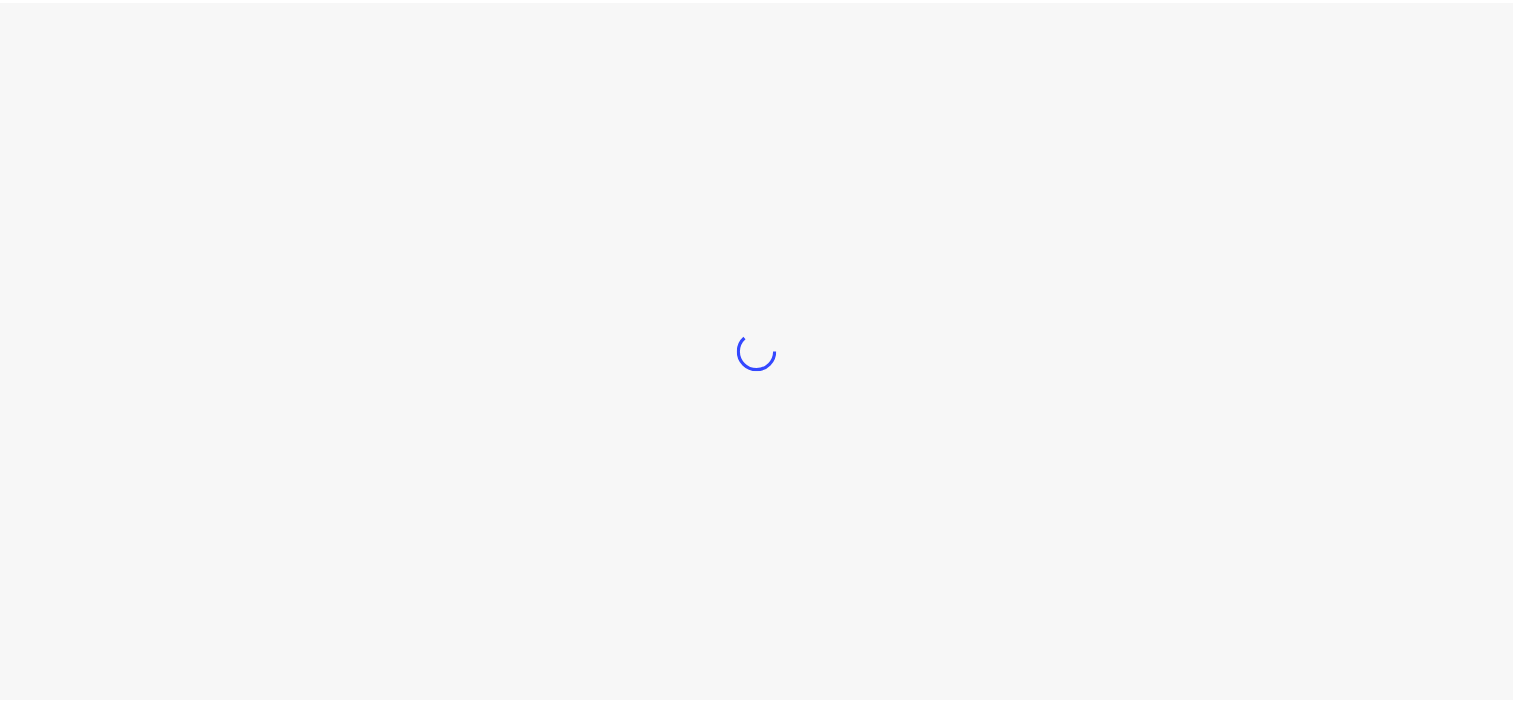 scroll, scrollTop: 0, scrollLeft: 0, axis: both 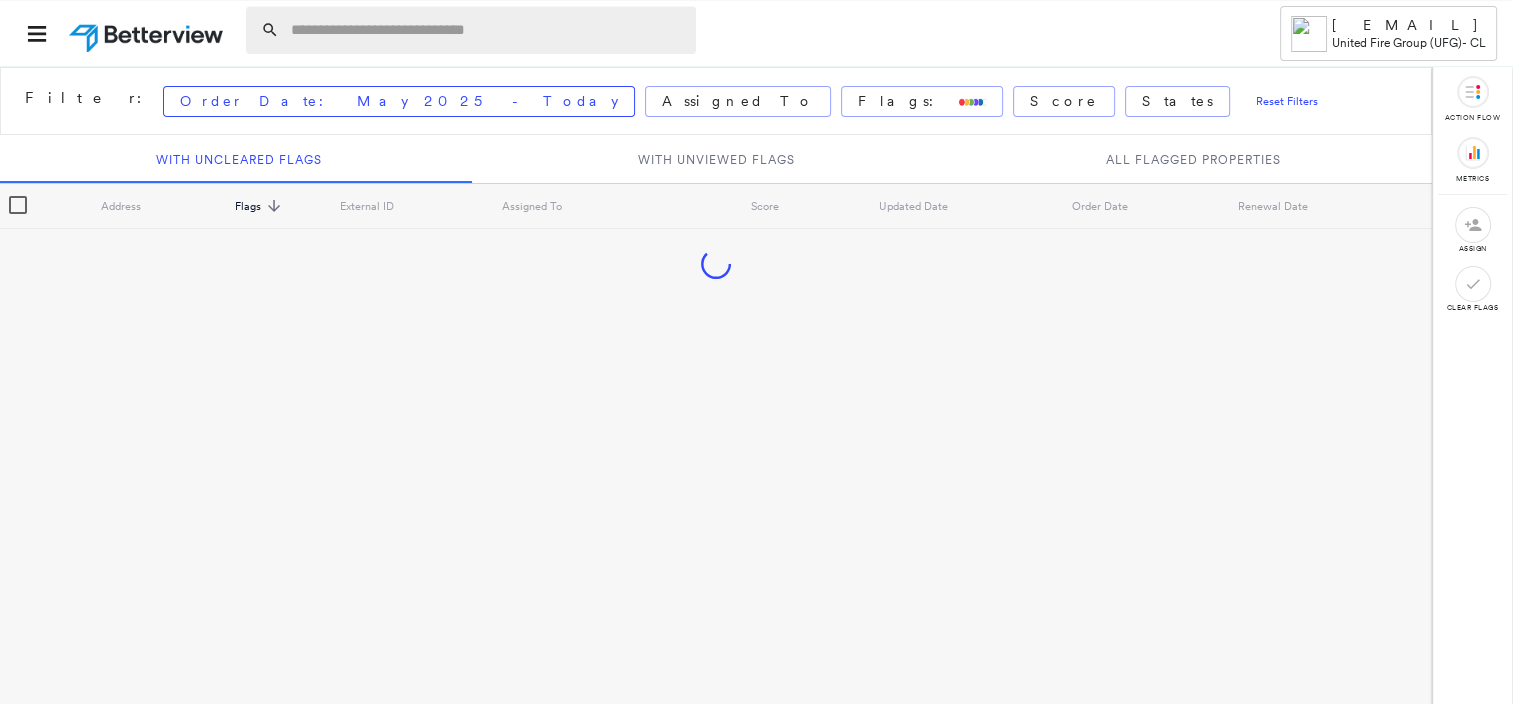 click at bounding box center (487, 30) 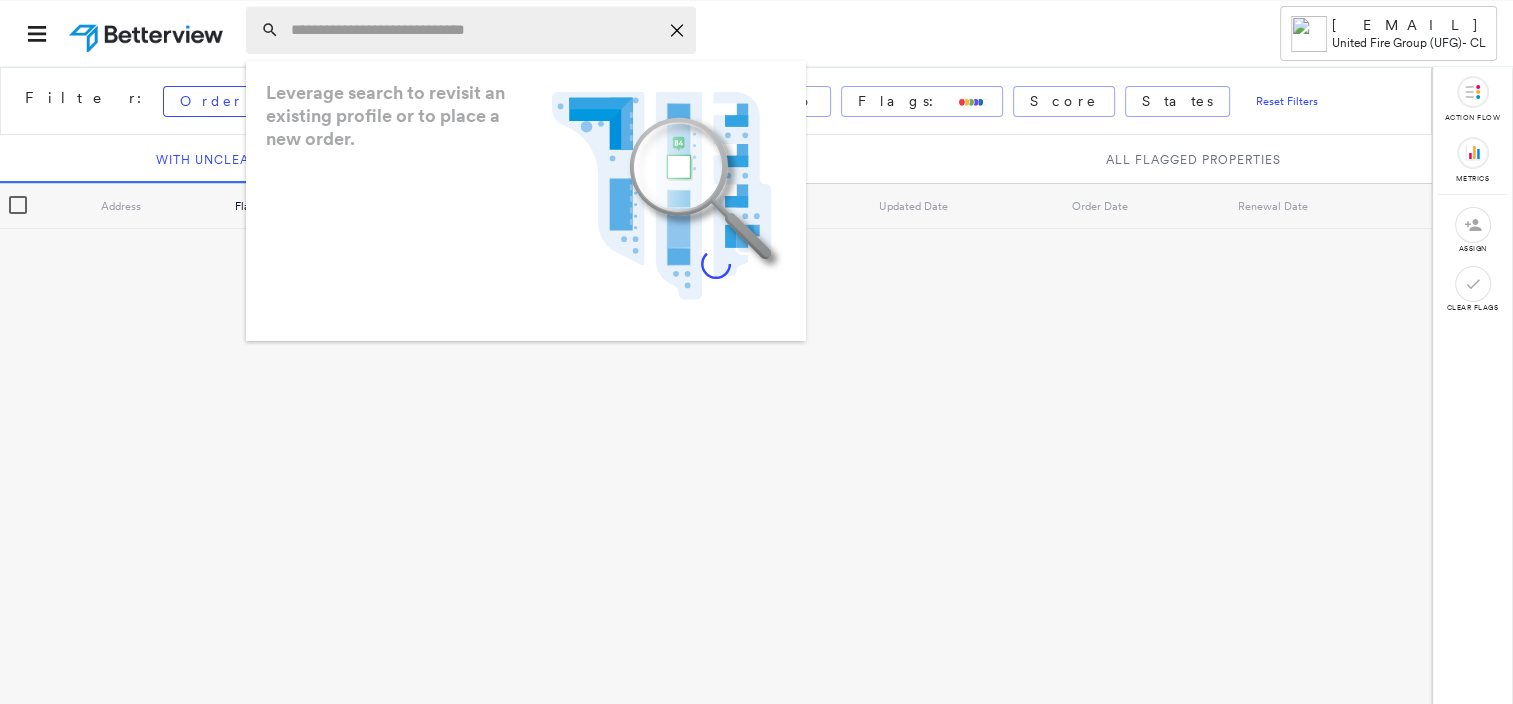 click at bounding box center (474, 30) 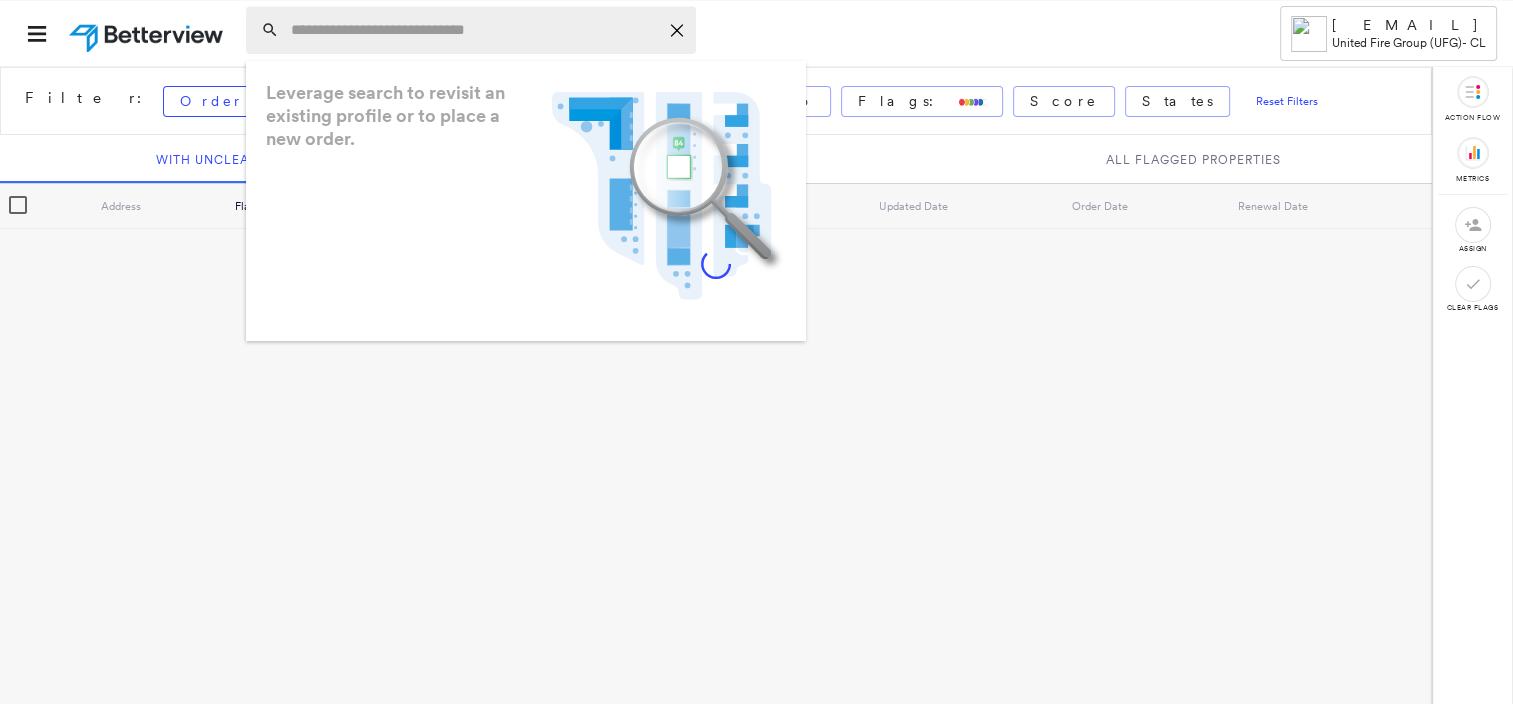 click at bounding box center (474, 30) 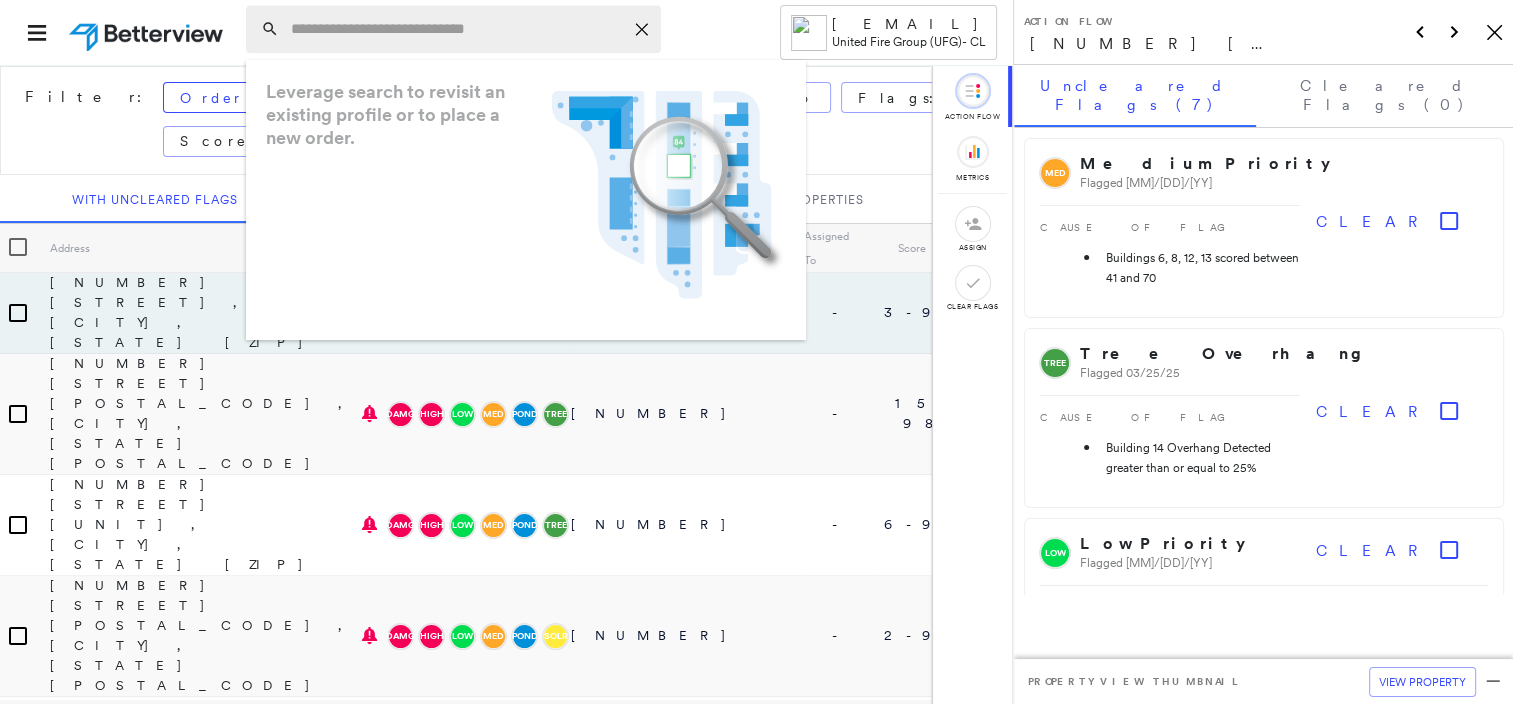 click on "Icon_Closemodal" 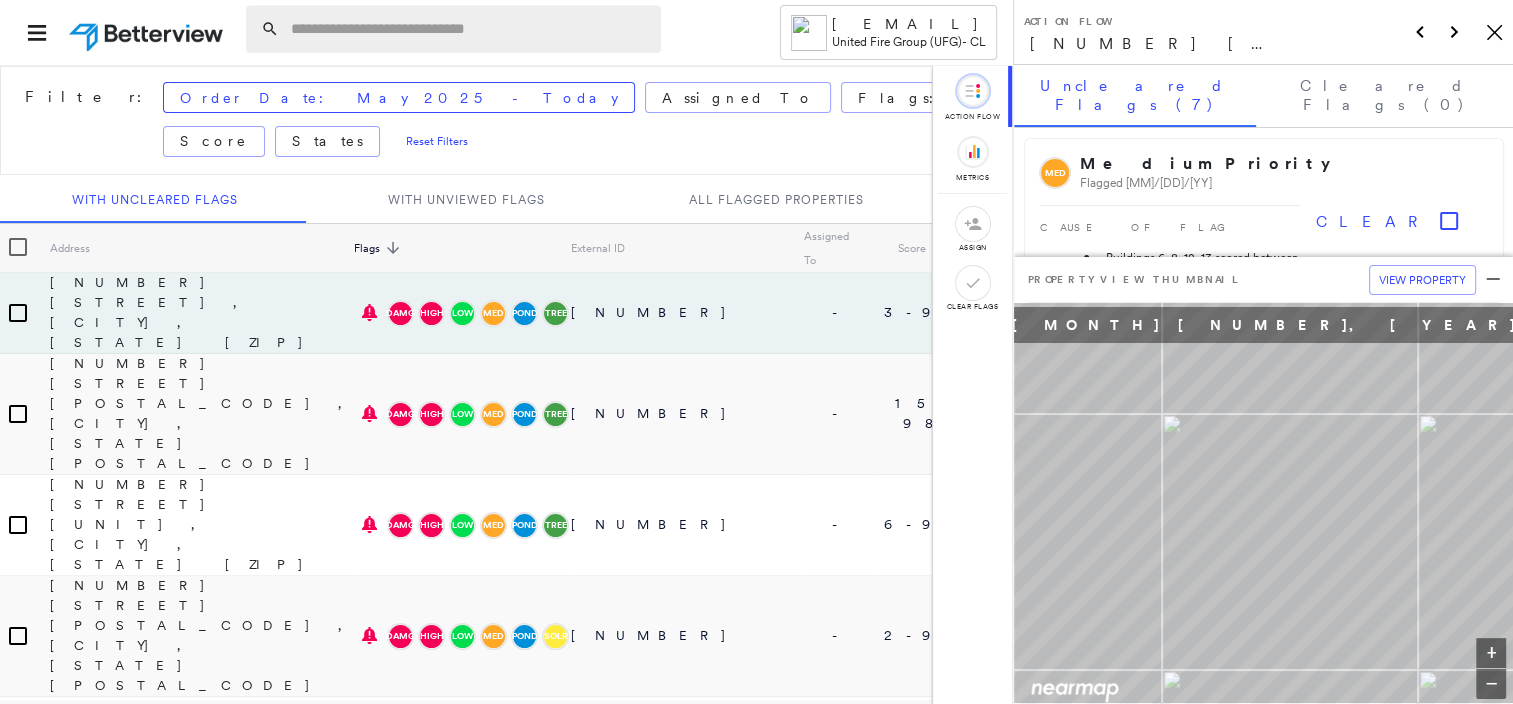 click at bounding box center (470, 29) 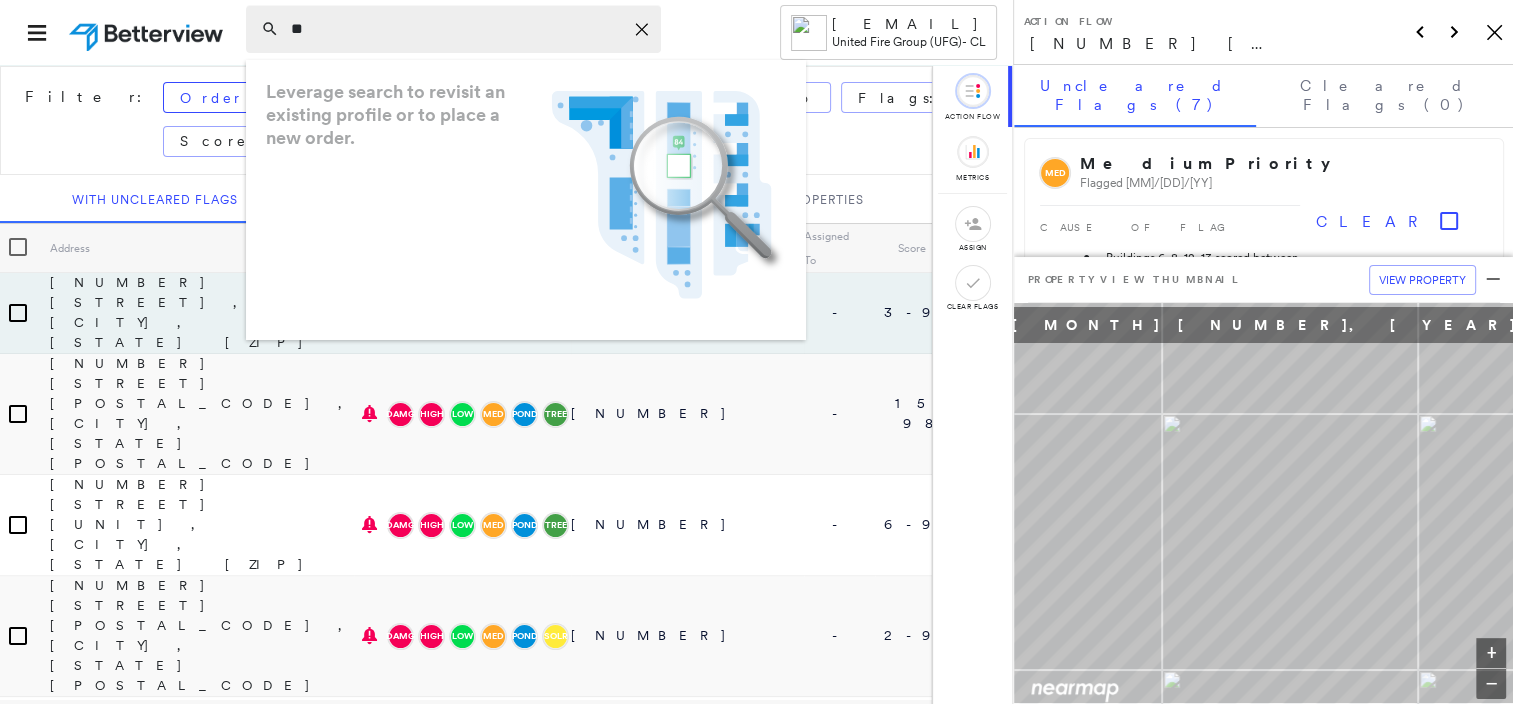 type on "*" 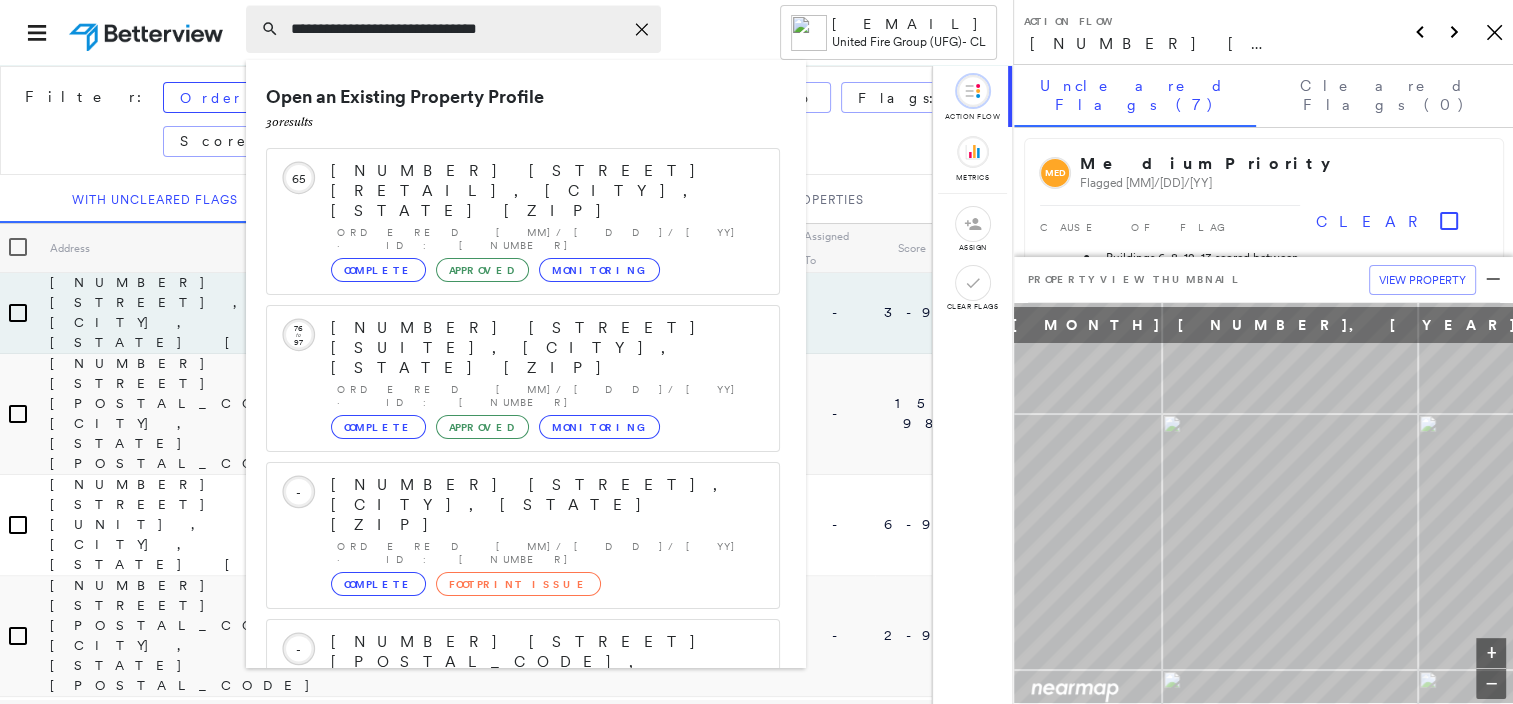 type on "**********" 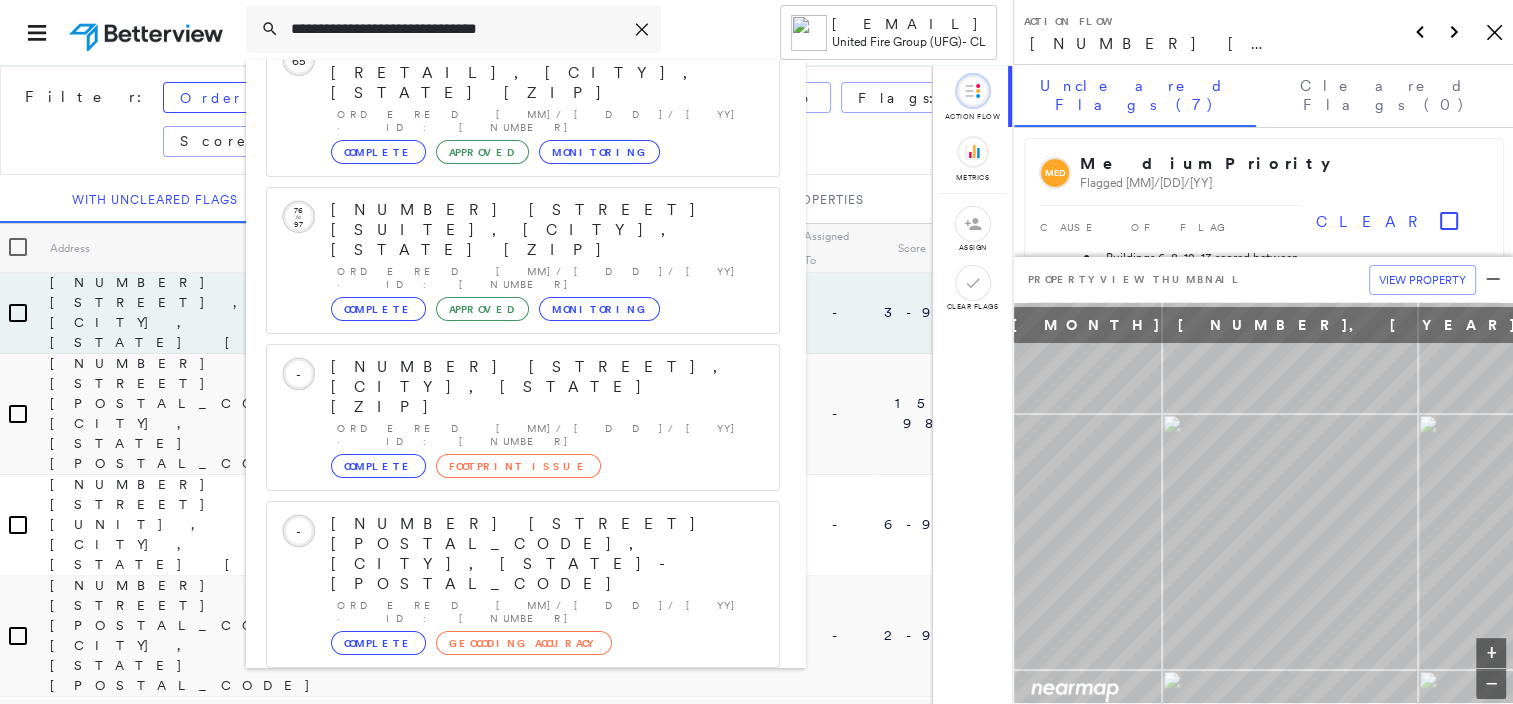 scroll, scrollTop: 252, scrollLeft: 0, axis: vertical 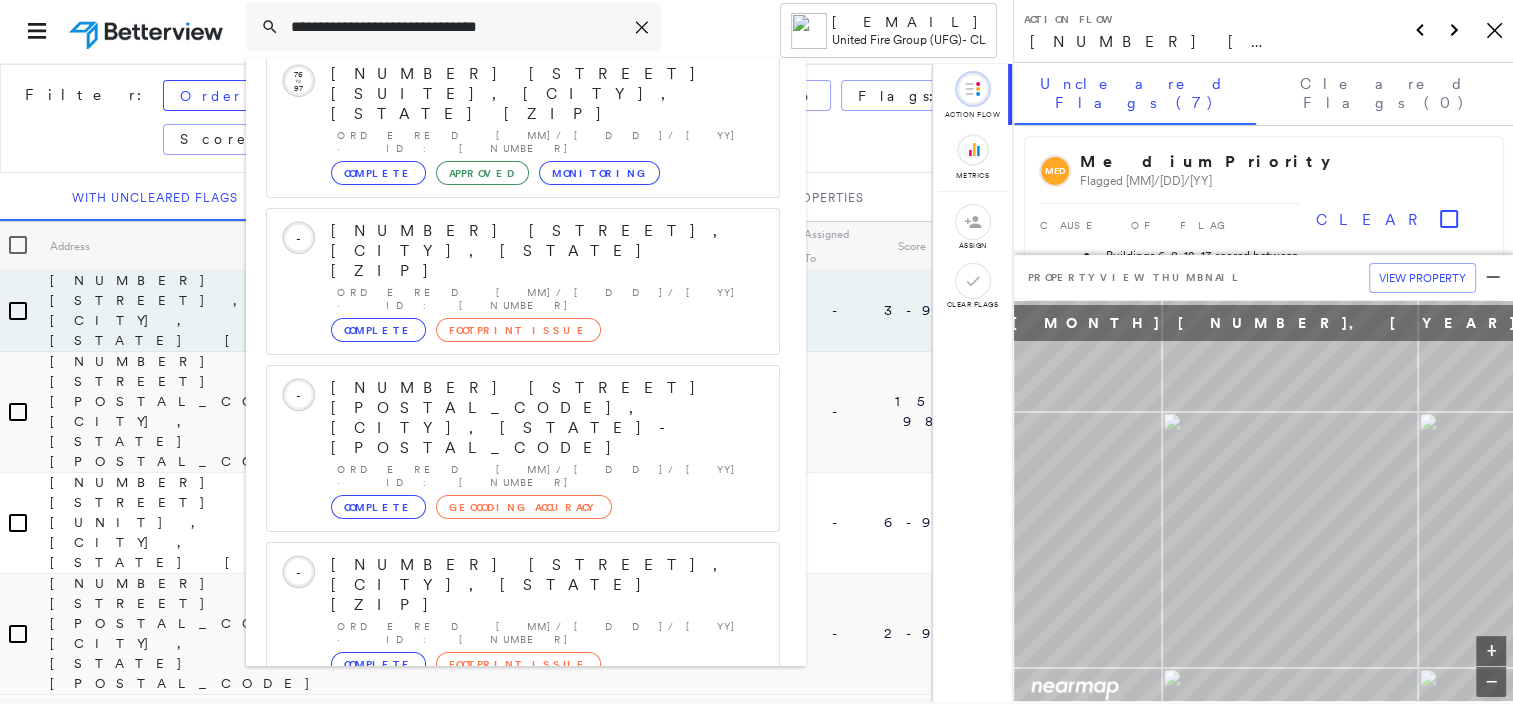 click on "[NUMBER] [STREET], [CITY], [STATE] [ZIP]" at bounding box center [501, 877] 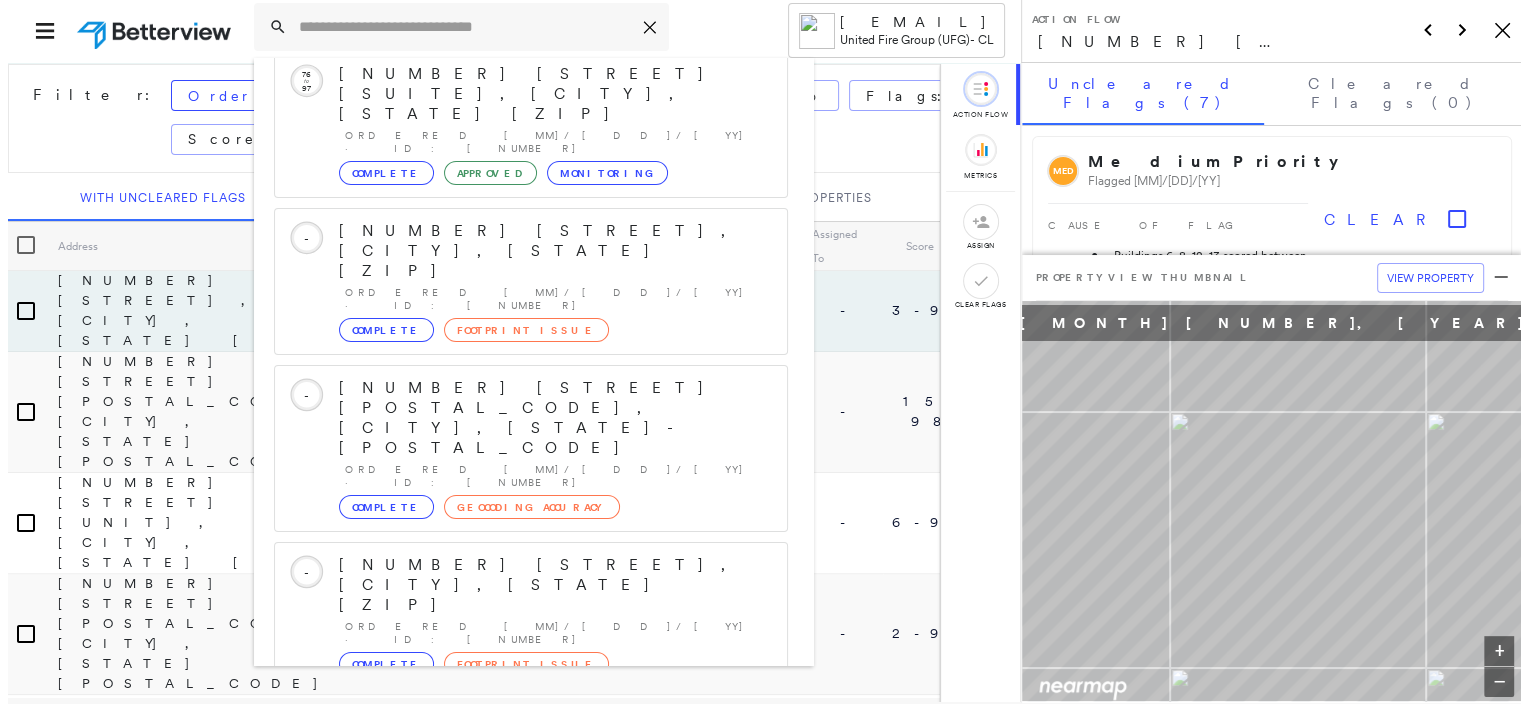 scroll, scrollTop: 0, scrollLeft: 0, axis: both 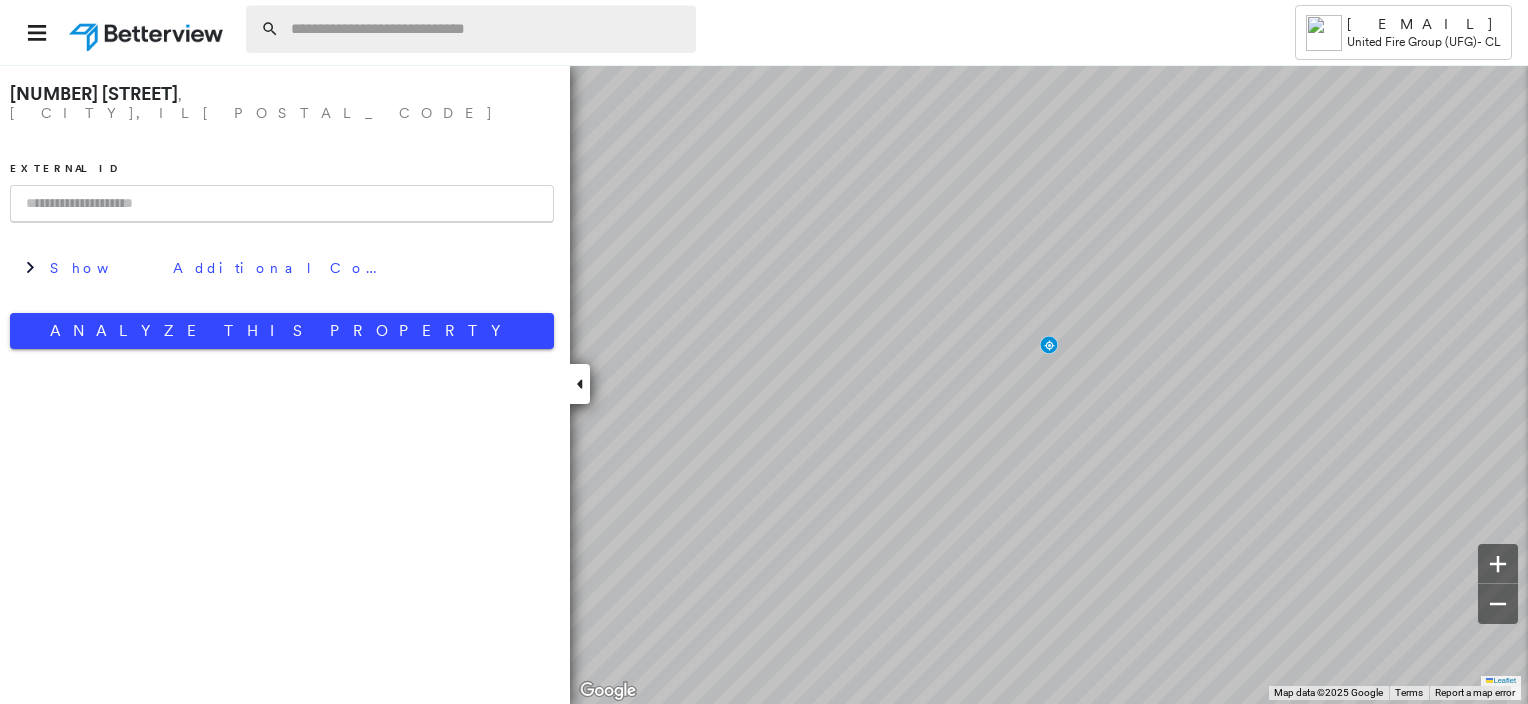 click at bounding box center (487, 29) 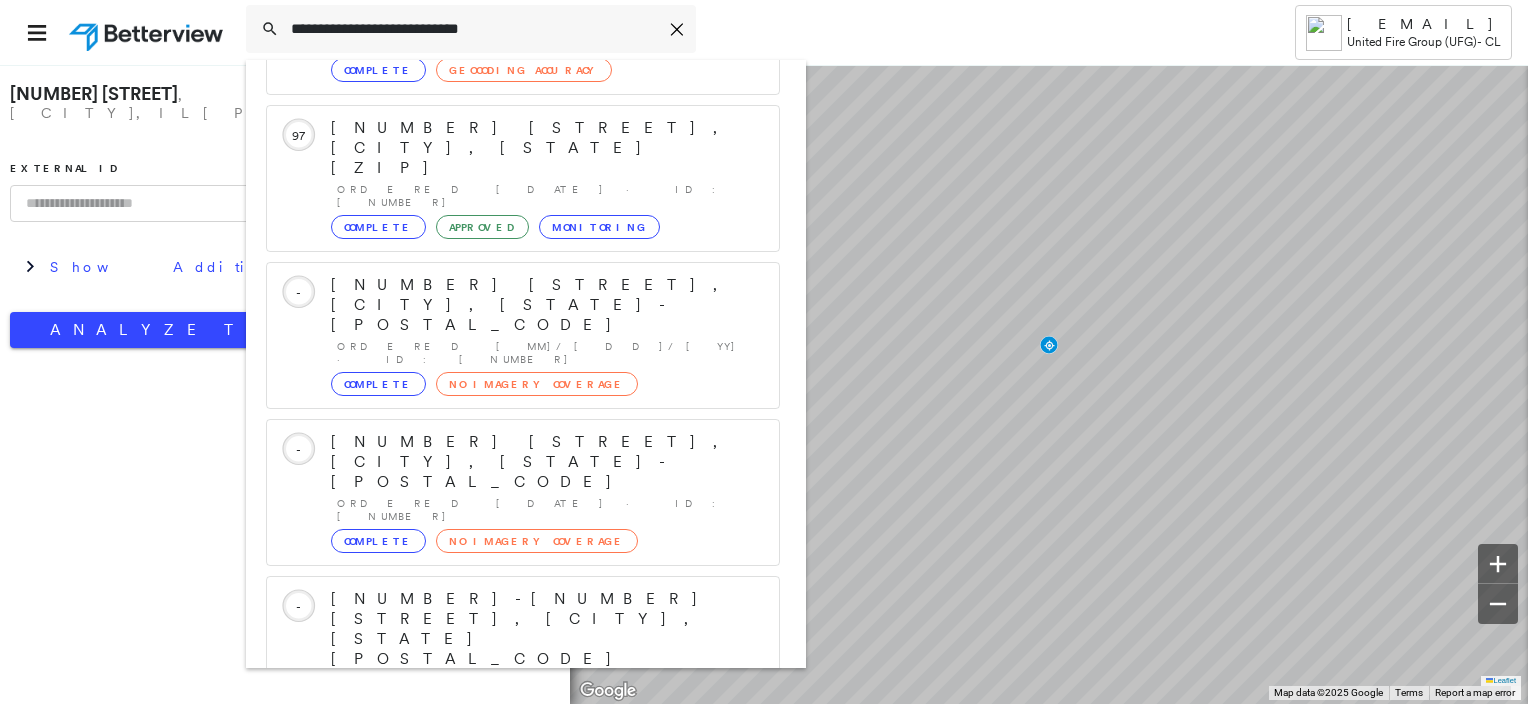 scroll, scrollTop: 343, scrollLeft: 0, axis: vertical 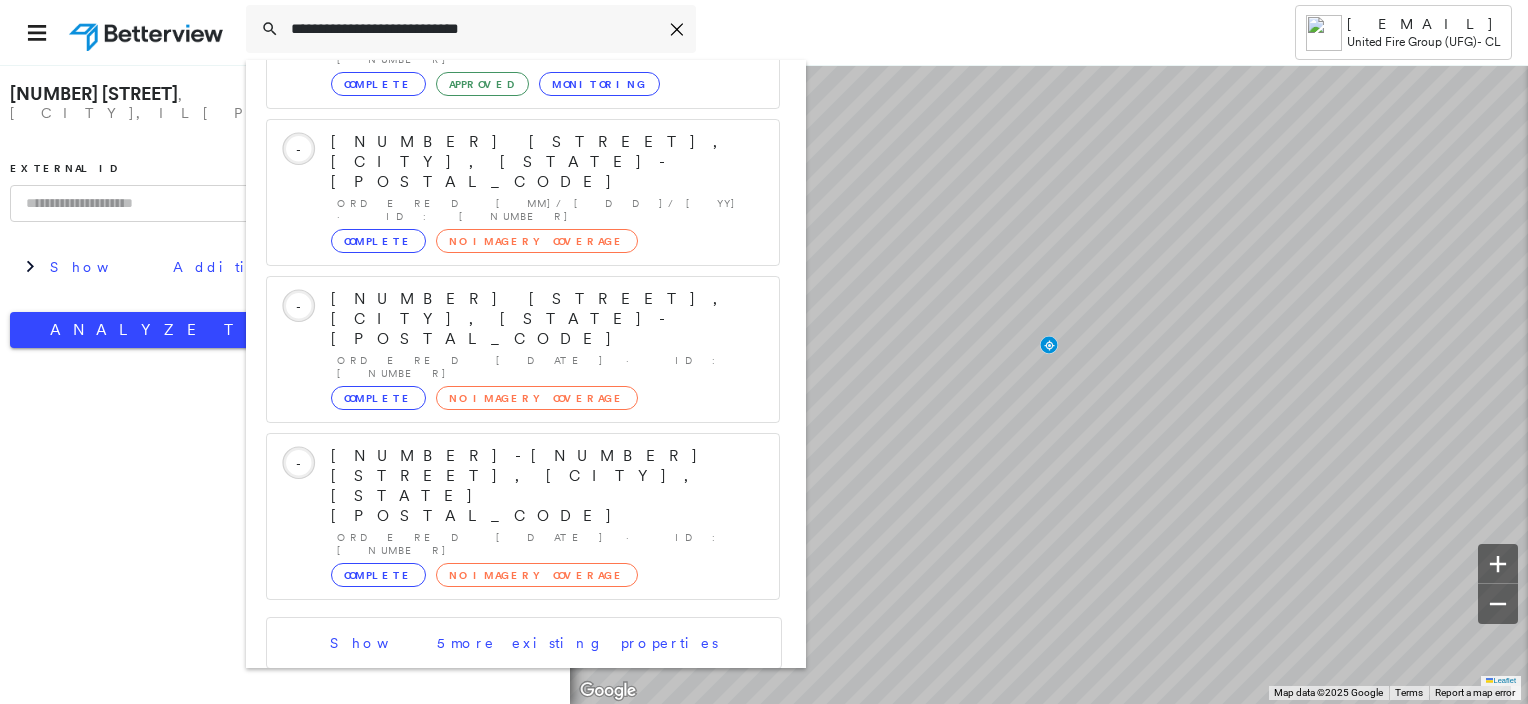 type on "**********" 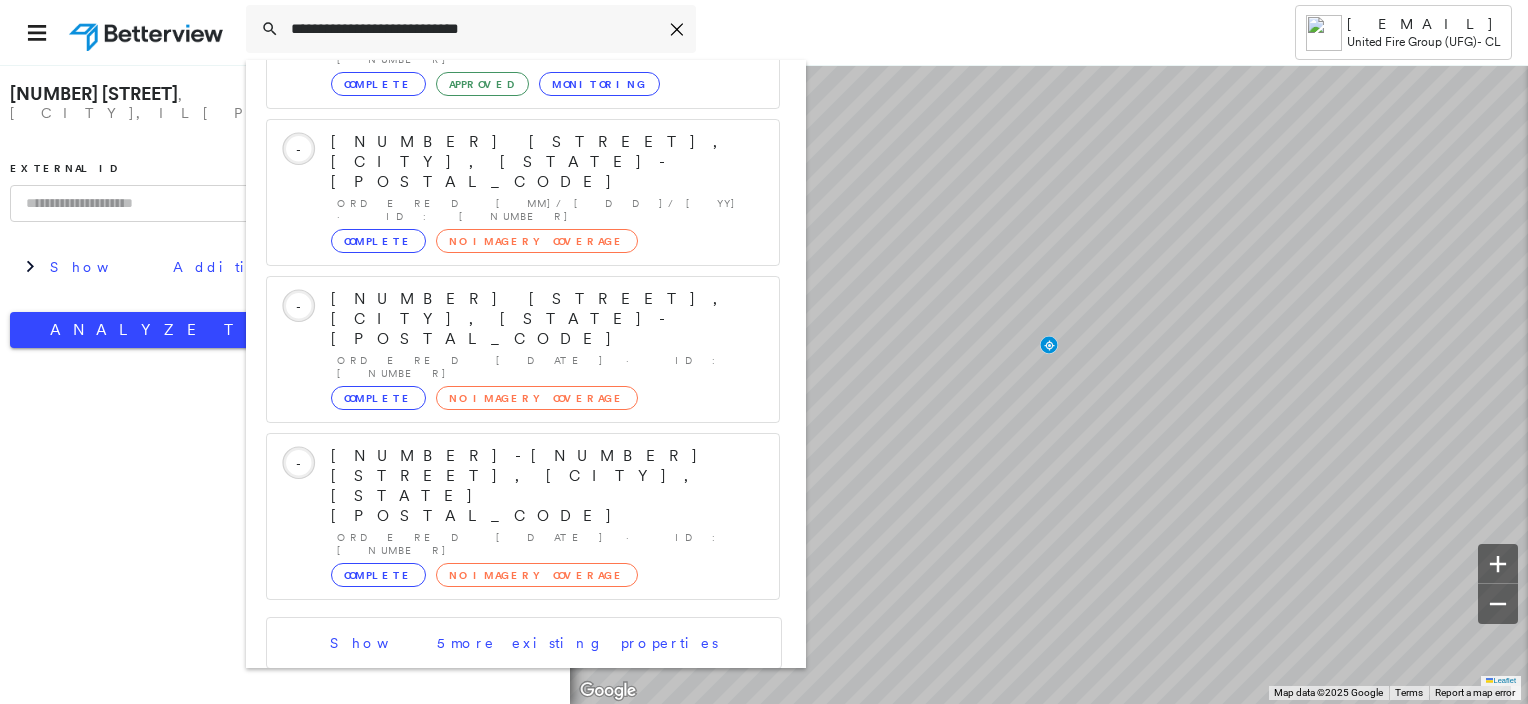 click on "[NUMBER] [STREET], [CITY], [STATE], [COUNTRY]" at bounding box center (501, 788) 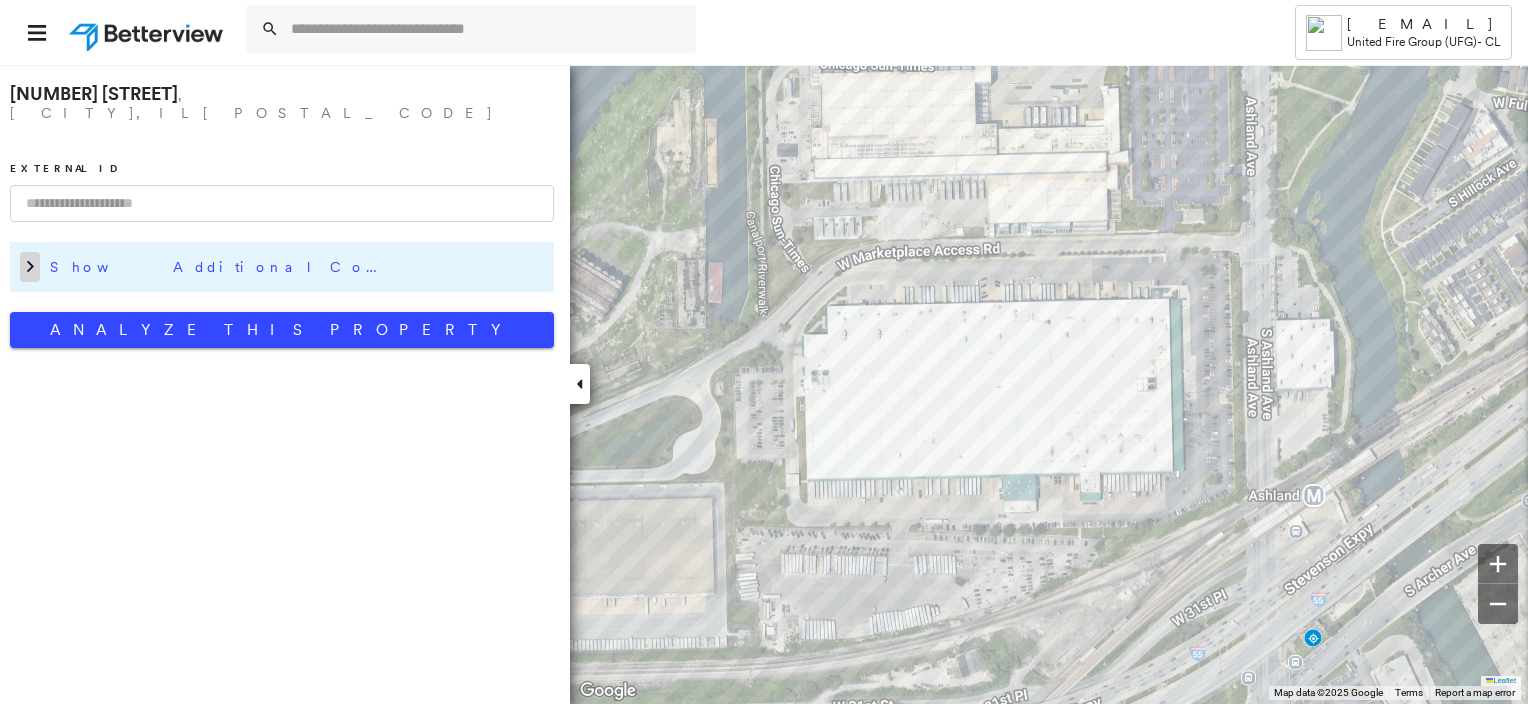 click 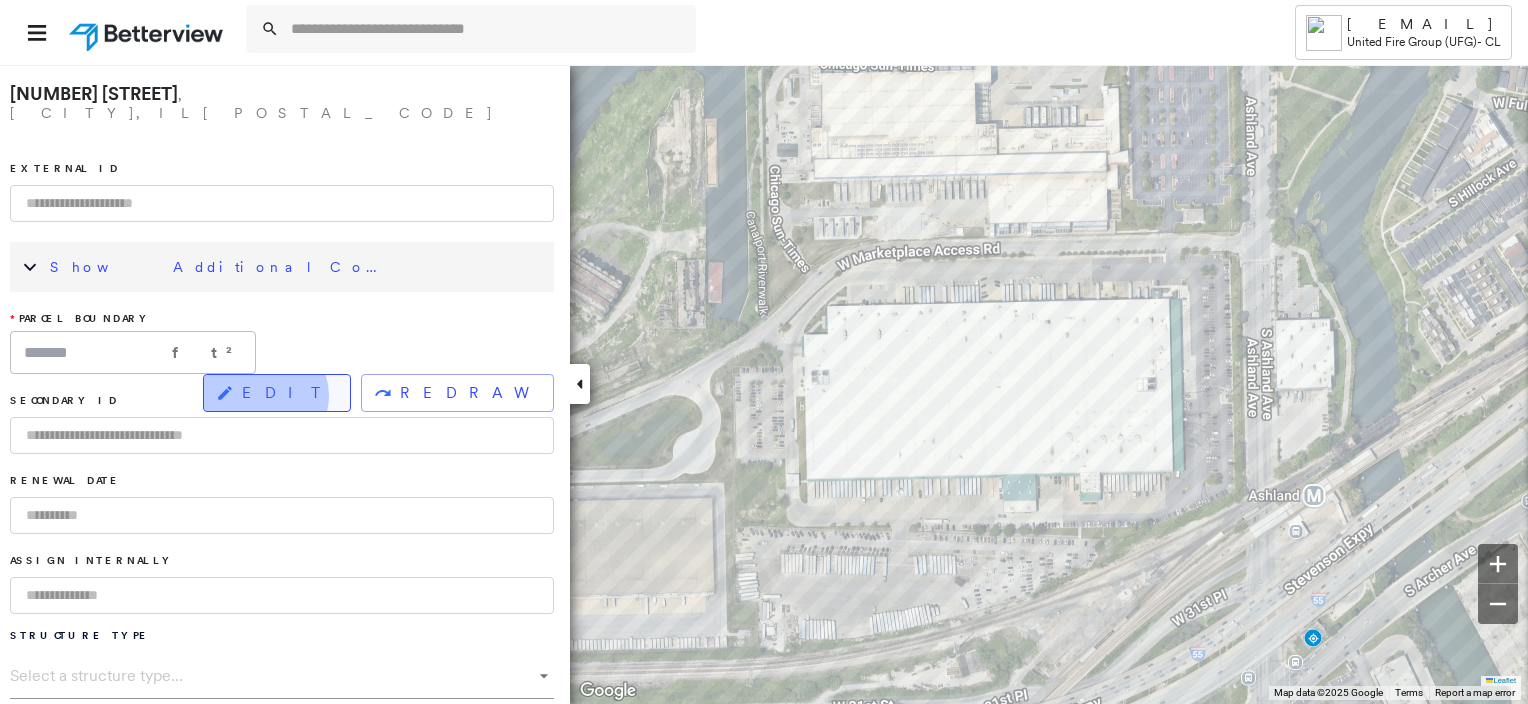 click on "EDIT" at bounding box center (288, 393) 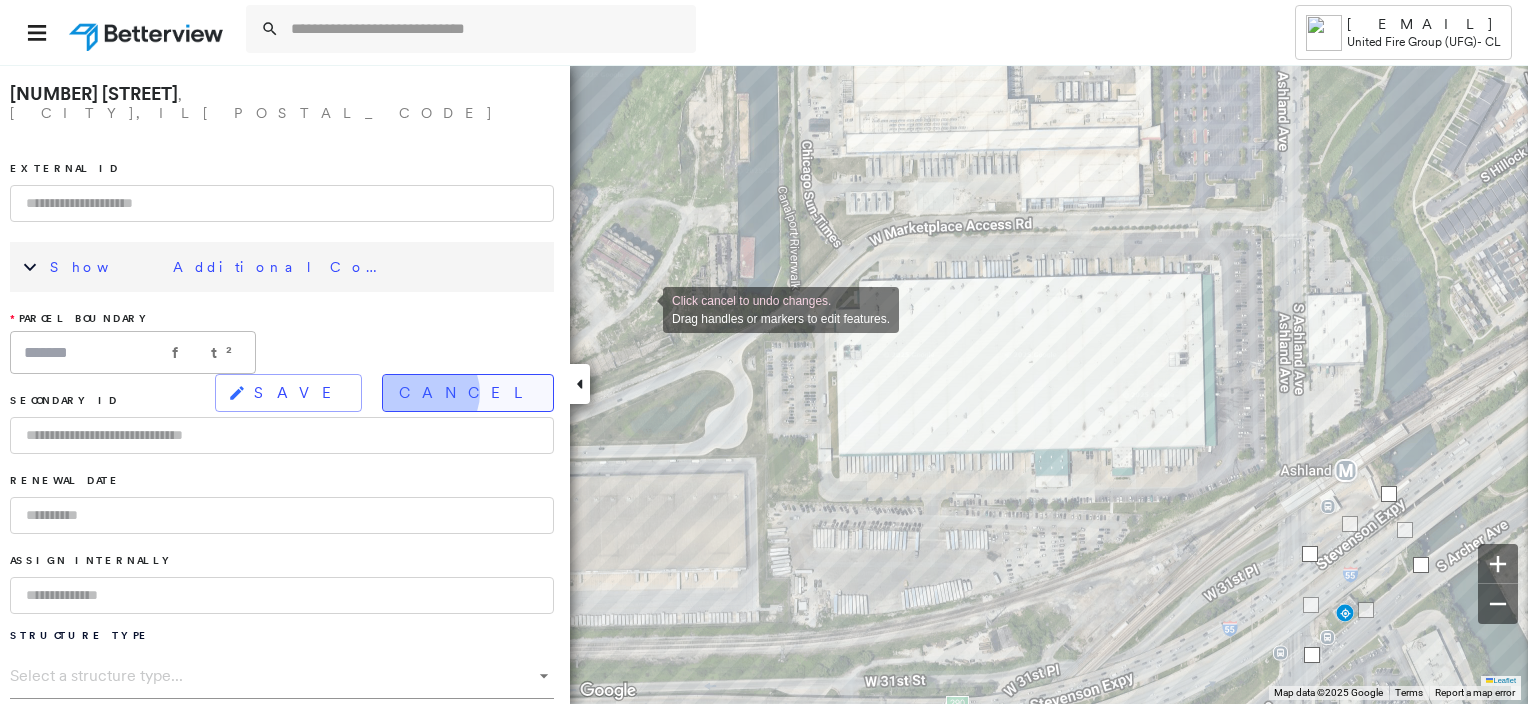 click on "Cancel" at bounding box center (468, 393) 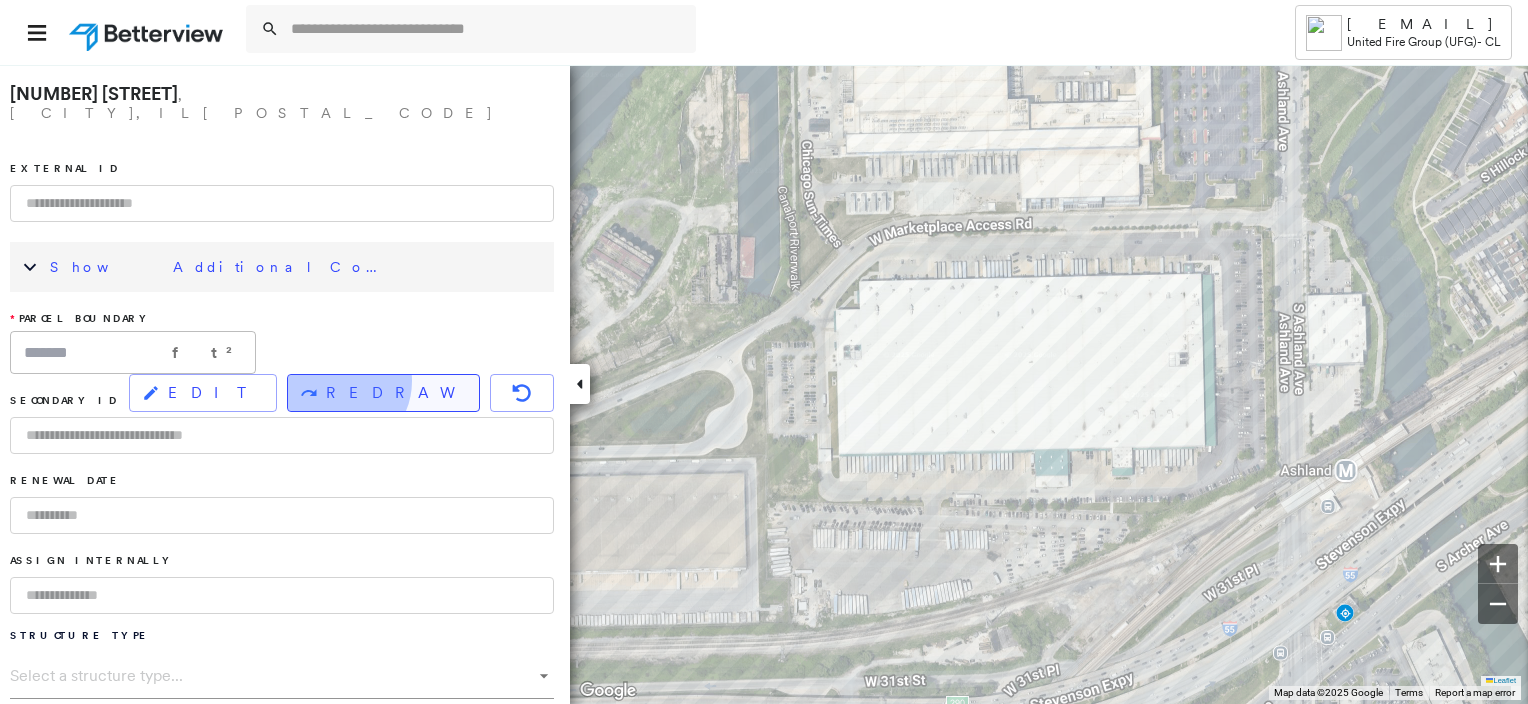 click on "REDRAW" at bounding box center (383, 393) 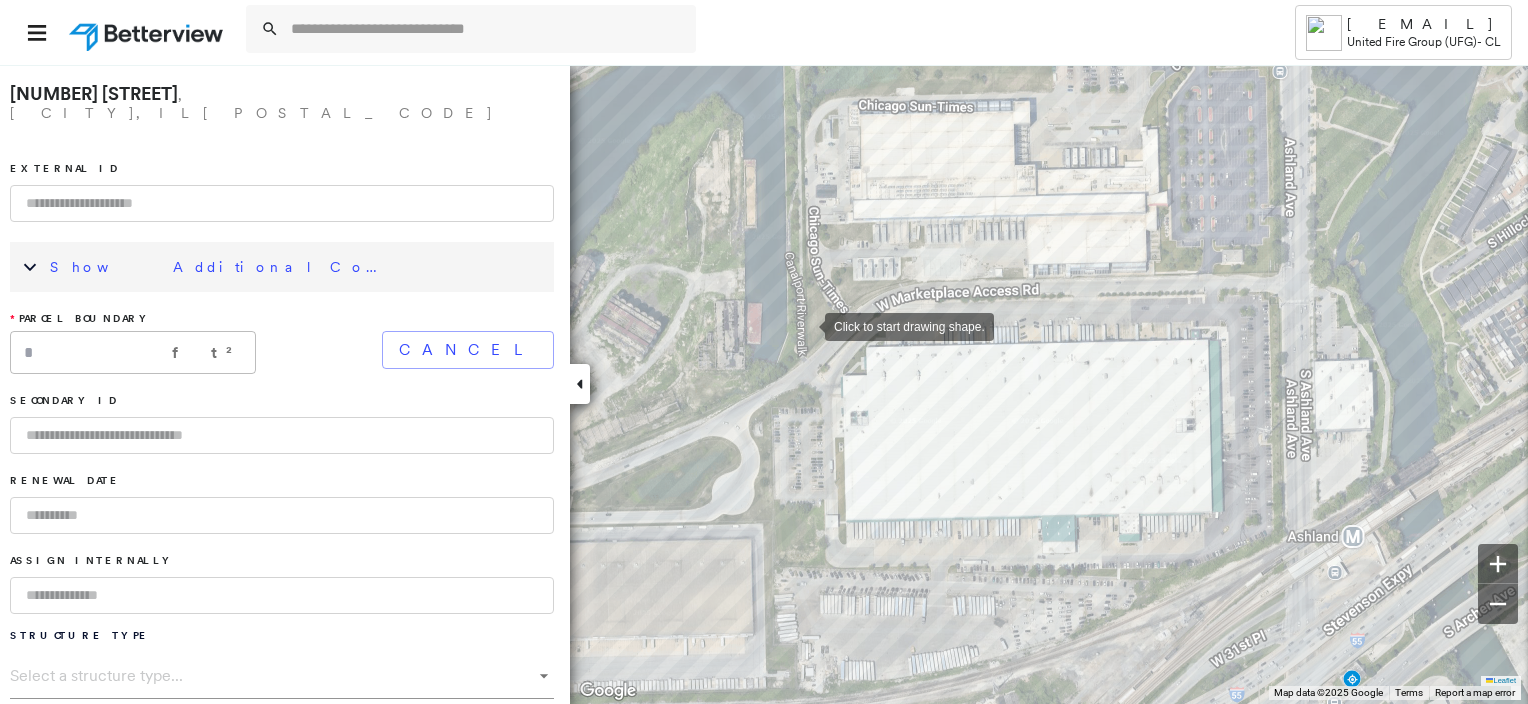 drag, startPoint x: 799, startPoint y: 258, endPoint x: 806, endPoint y: 324, distance: 66.37017 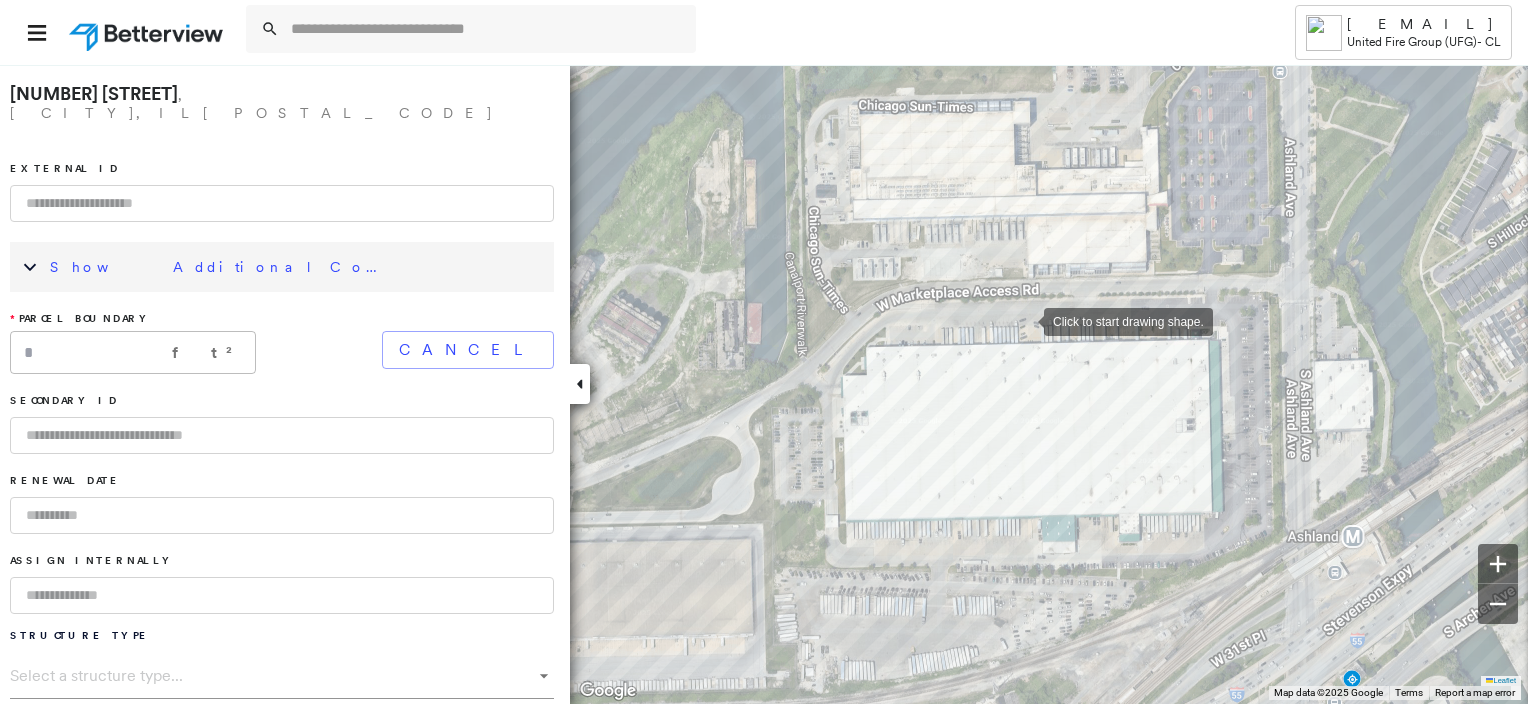 drag, startPoint x: 815, startPoint y: 328, endPoint x: 1024, endPoint y: 320, distance: 209.15306 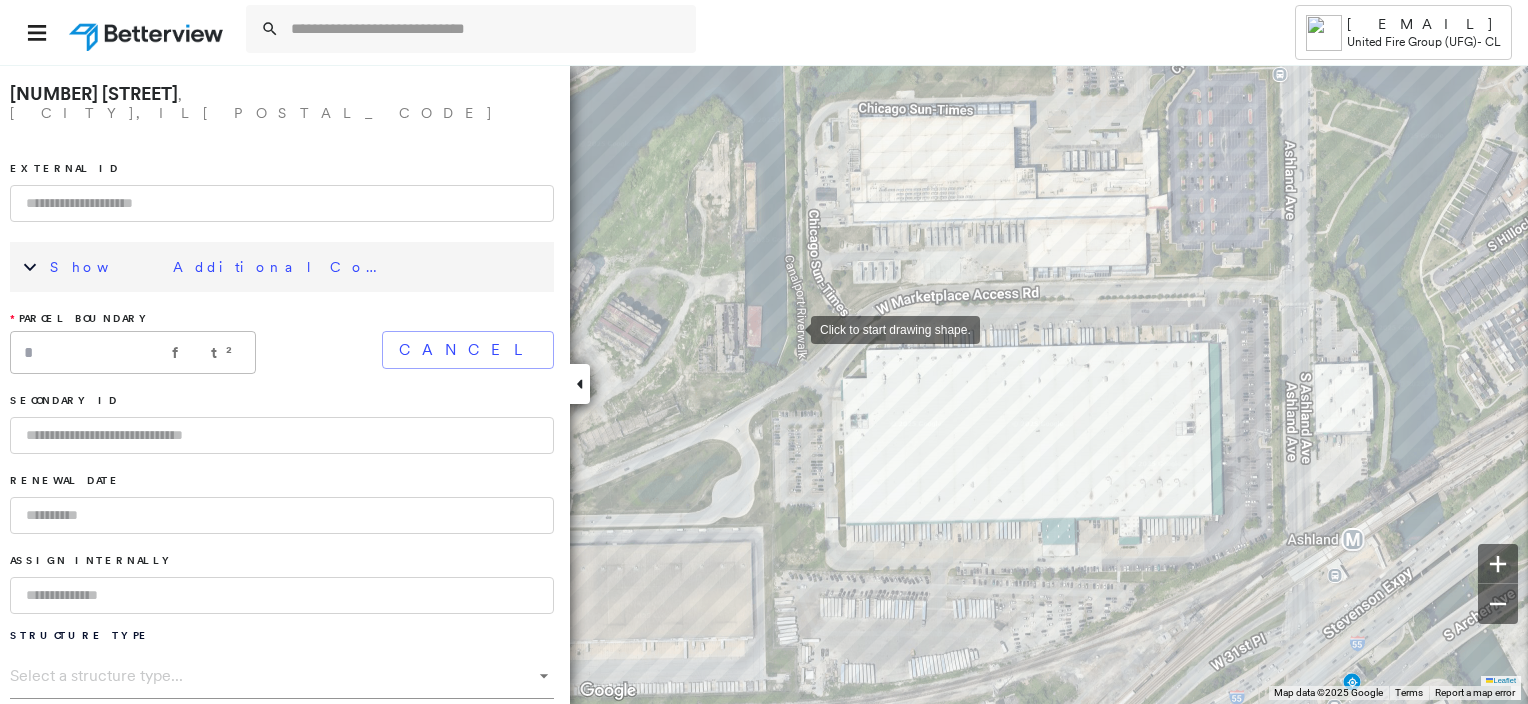 click at bounding box center [791, 328] 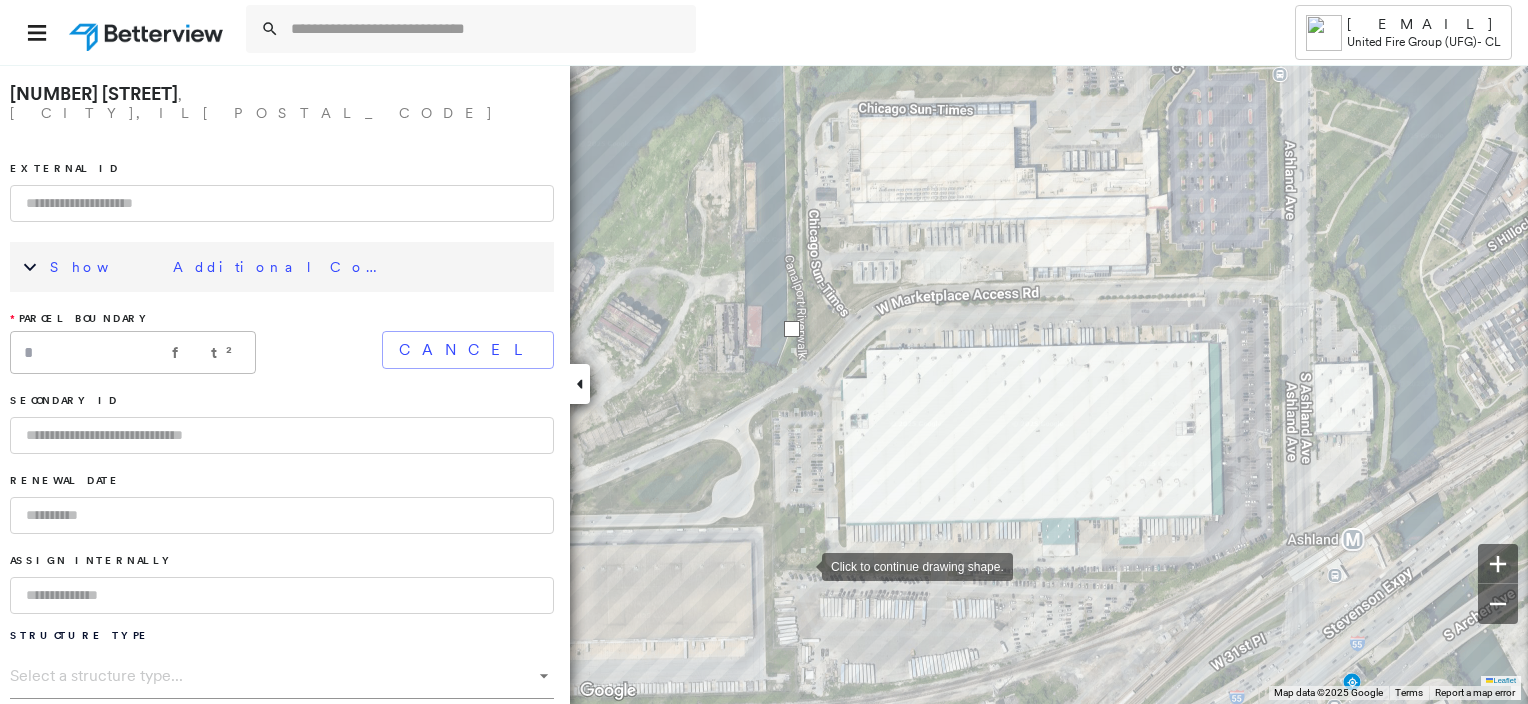 click at bounding box center [802, 565] 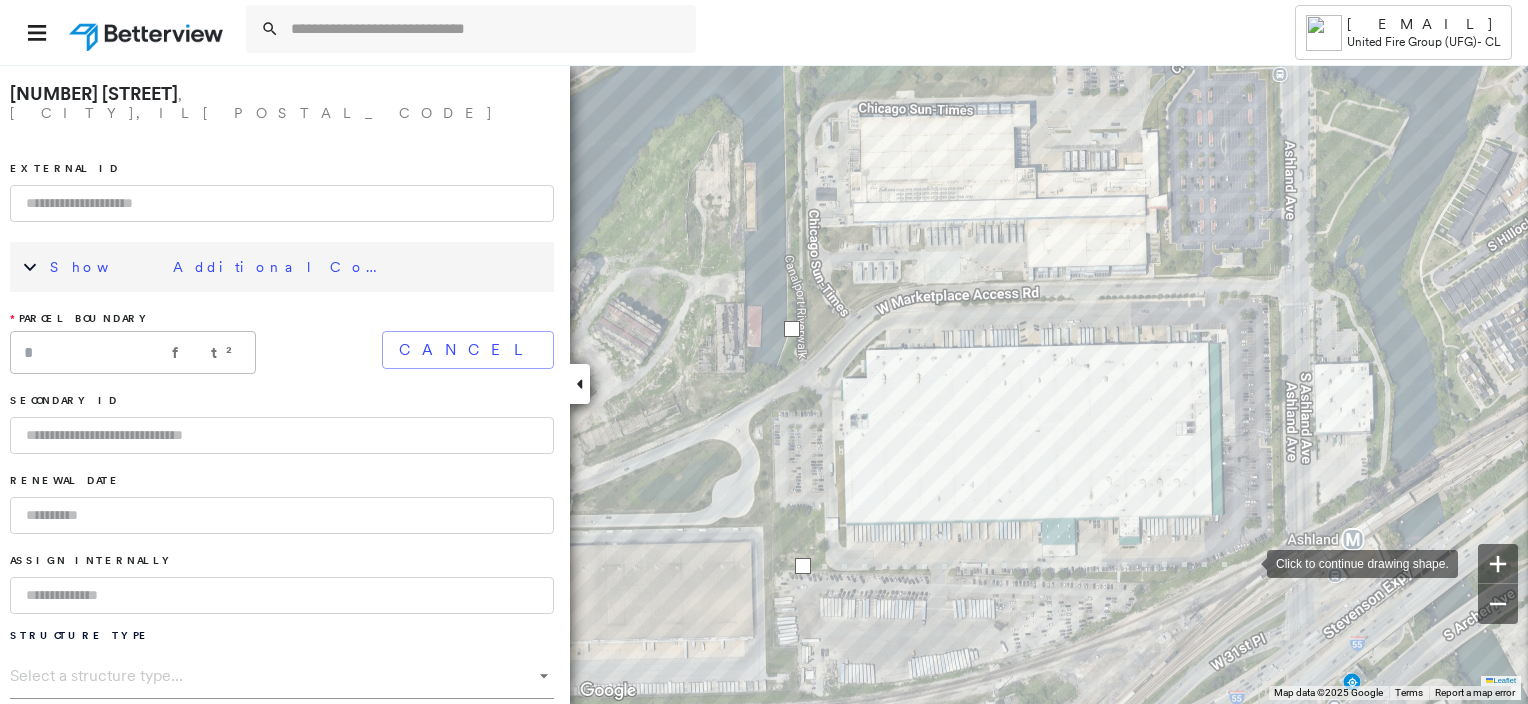 click at bounding box center (1247, 562) 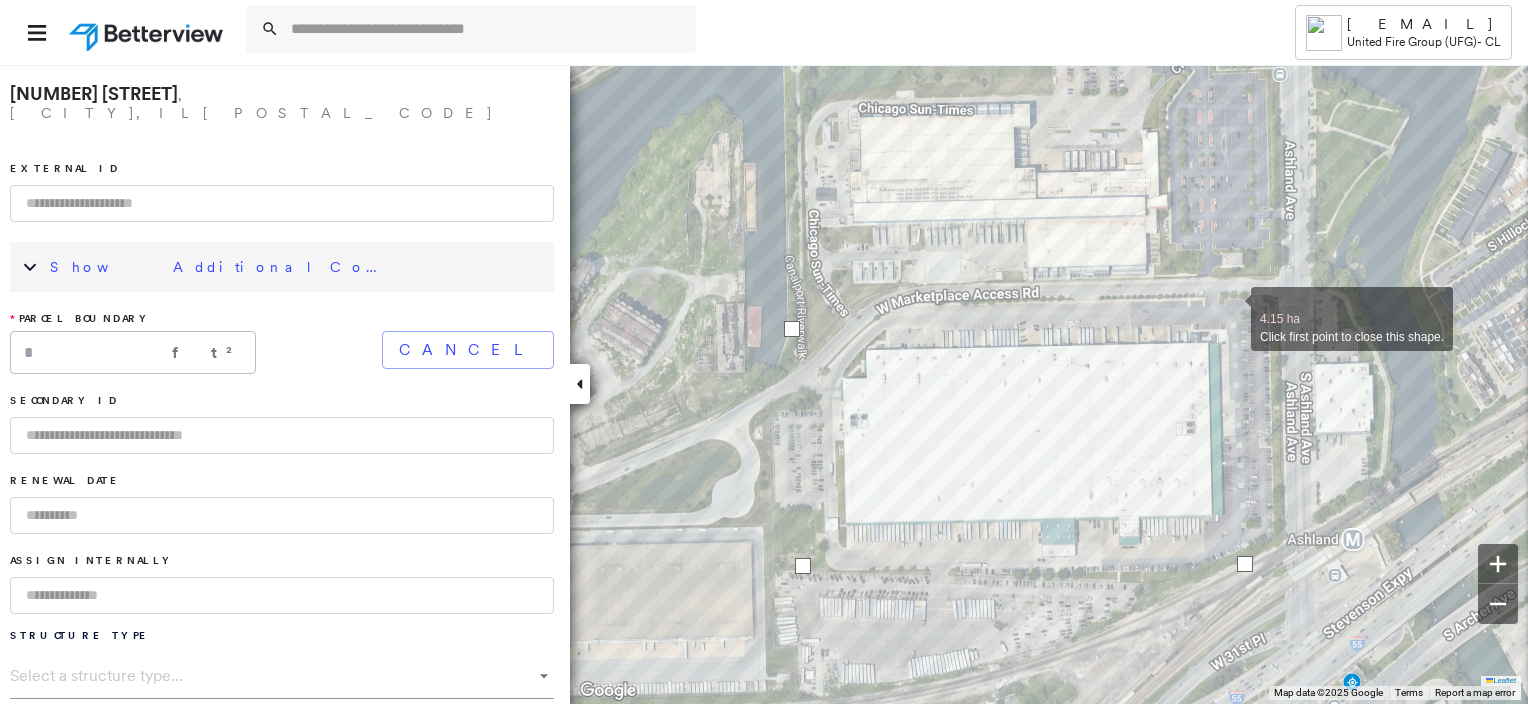 click at bounding box center (1231, 308) 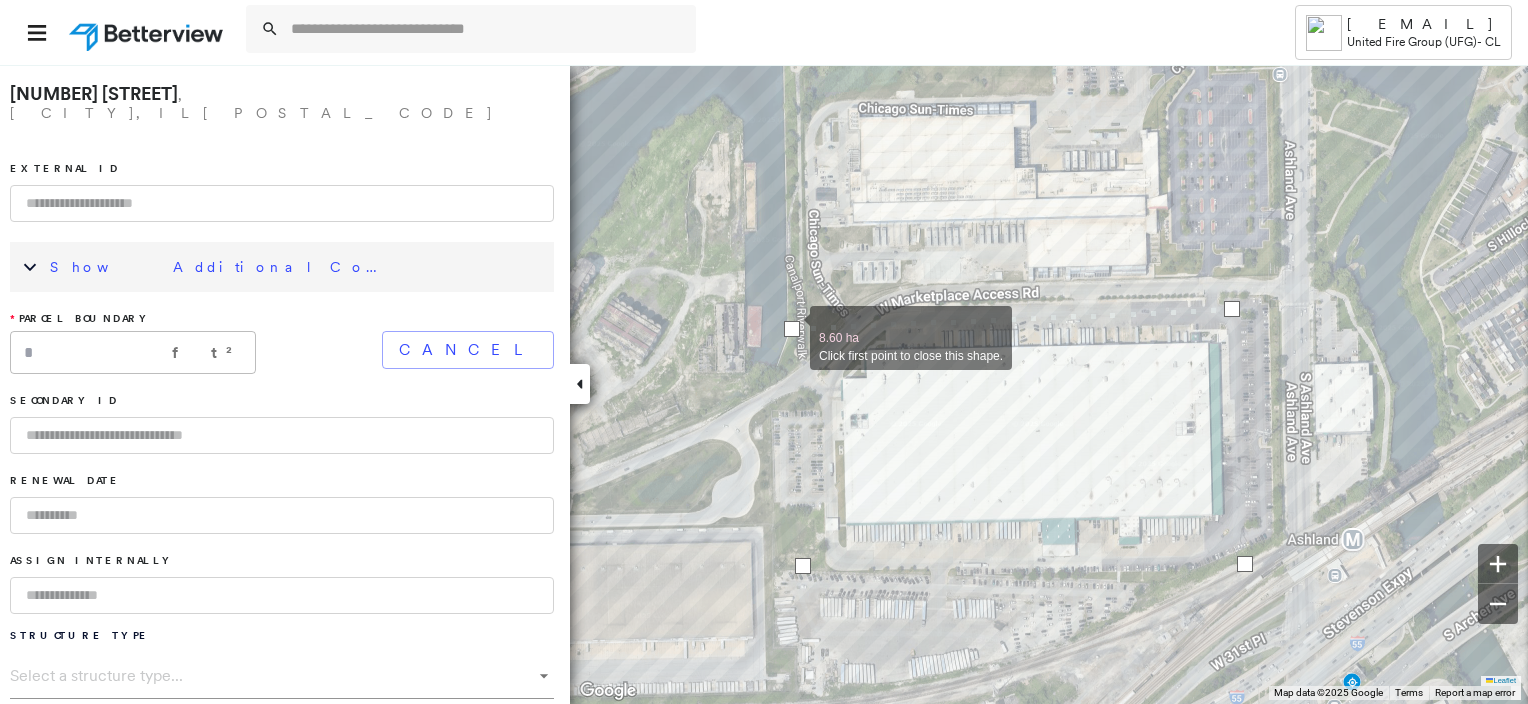 click at bounding box center [792, 329] 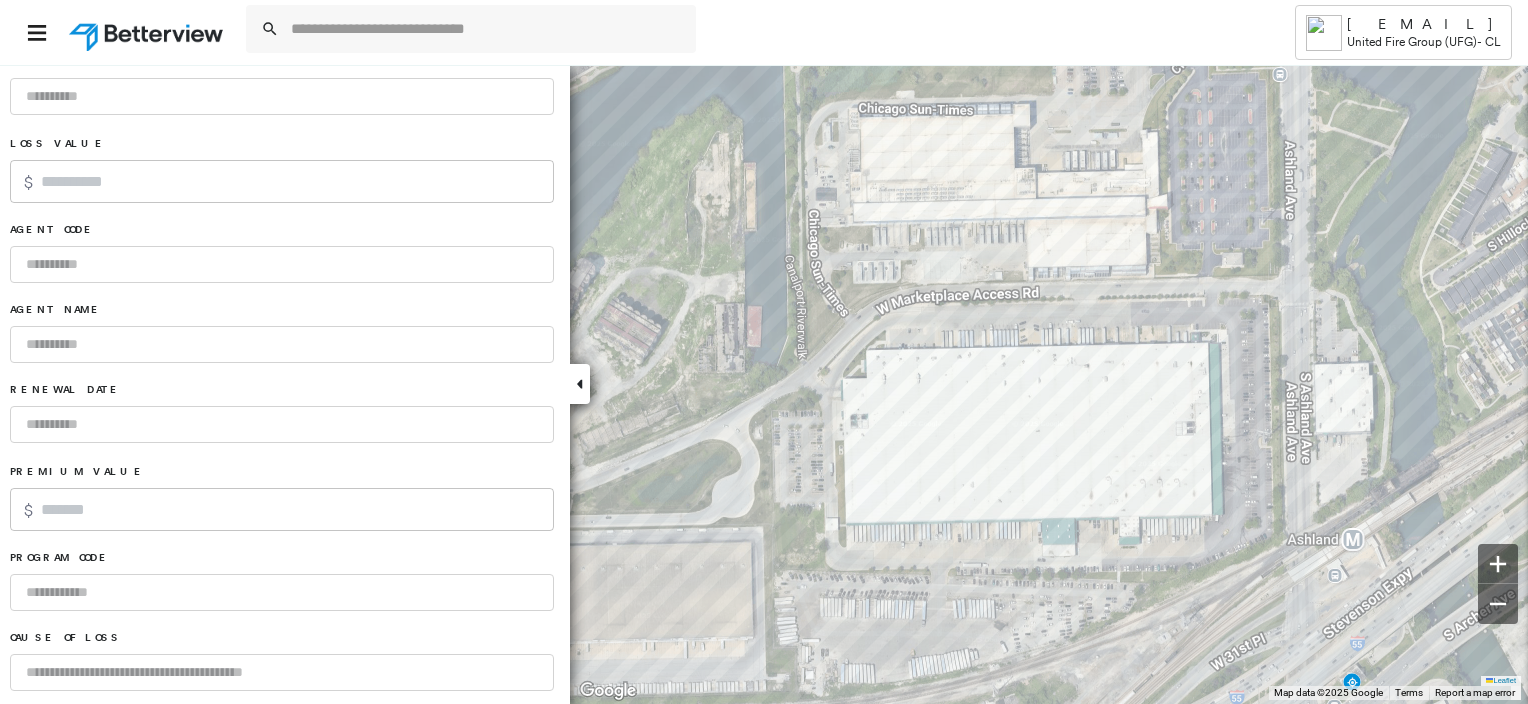 scroll, scrollTop: 1256, scrollLeft: 0, axis: vertical 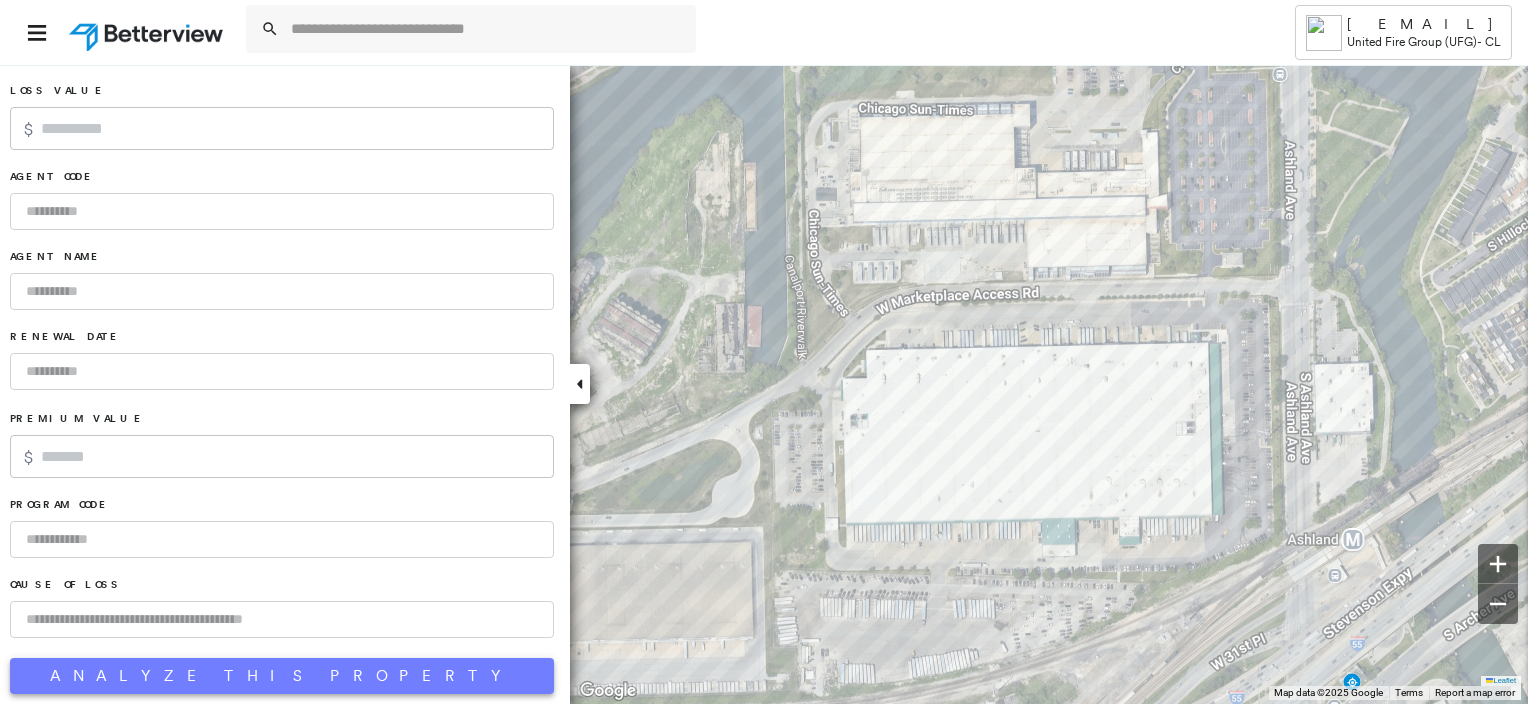 click on "Analyze This Property" at bounding box center (282, 676) 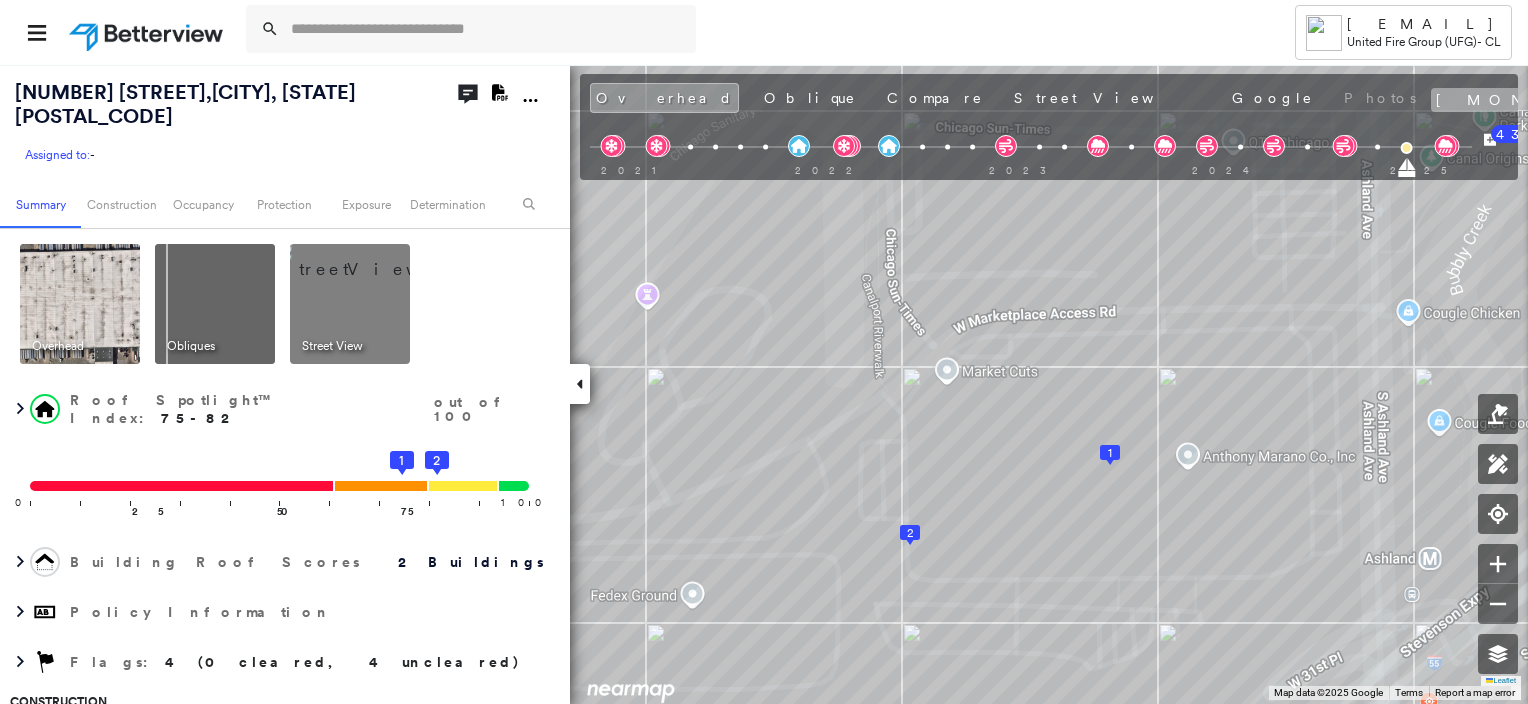click 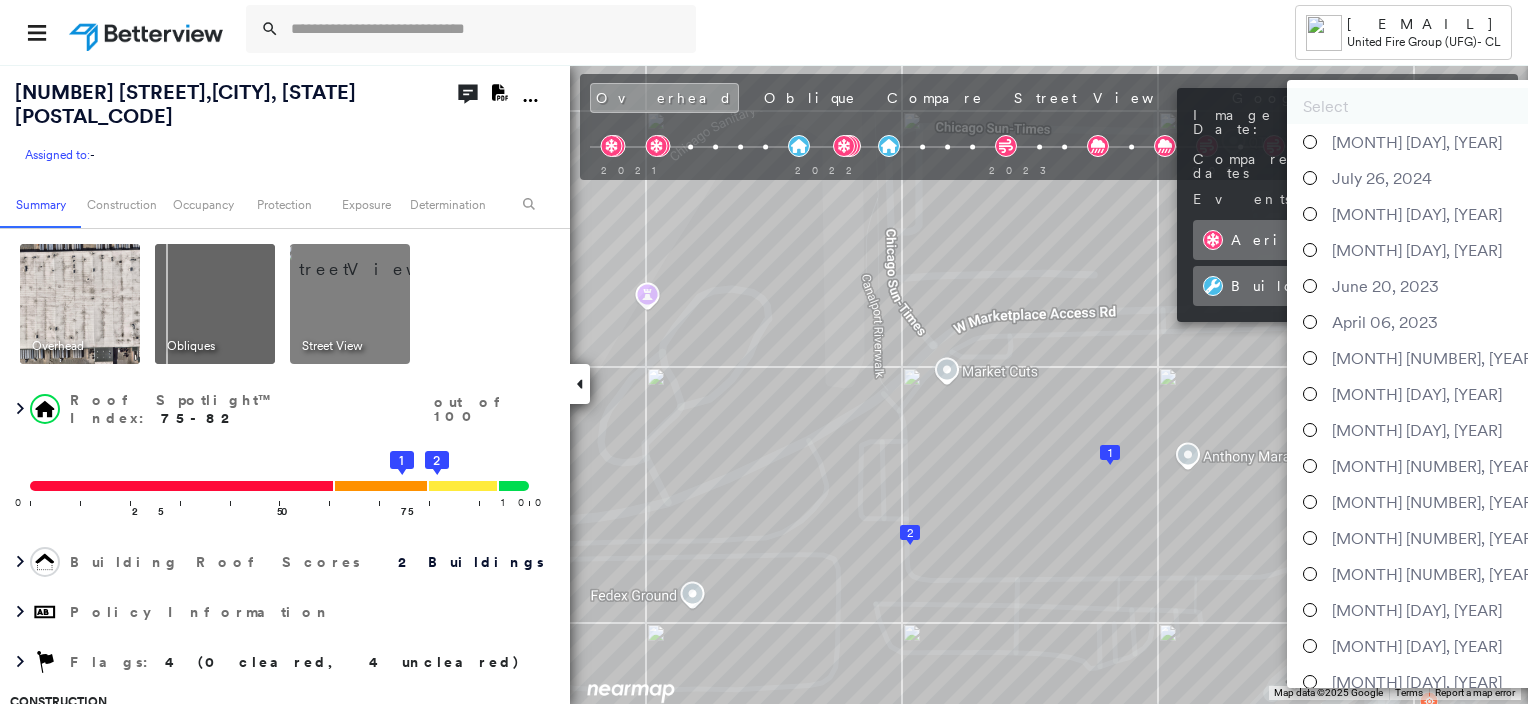 click on "Profile [NUMBER] | Betterview" at bounding box center [764, 352] 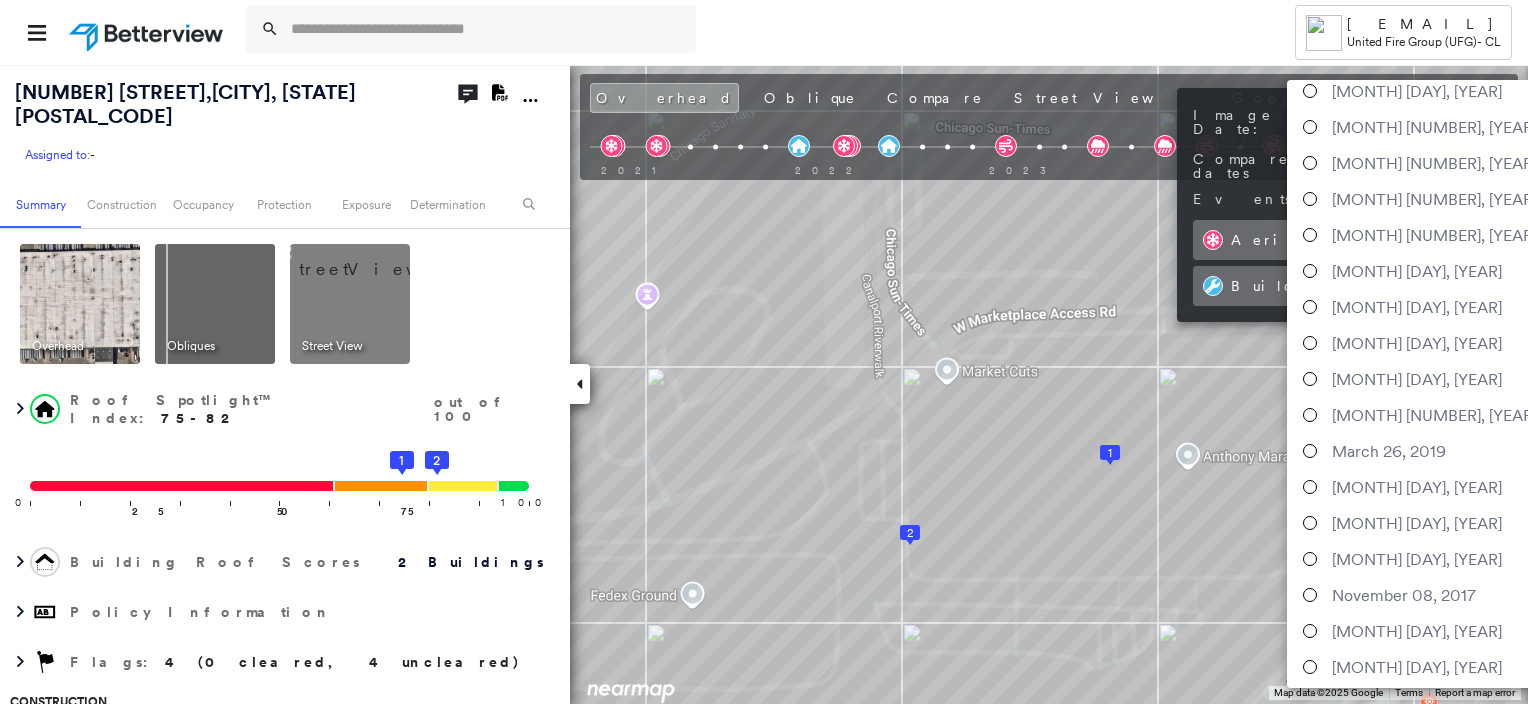 scroll, scrollTop: 393, scrollLeft: 0, axis: vertical 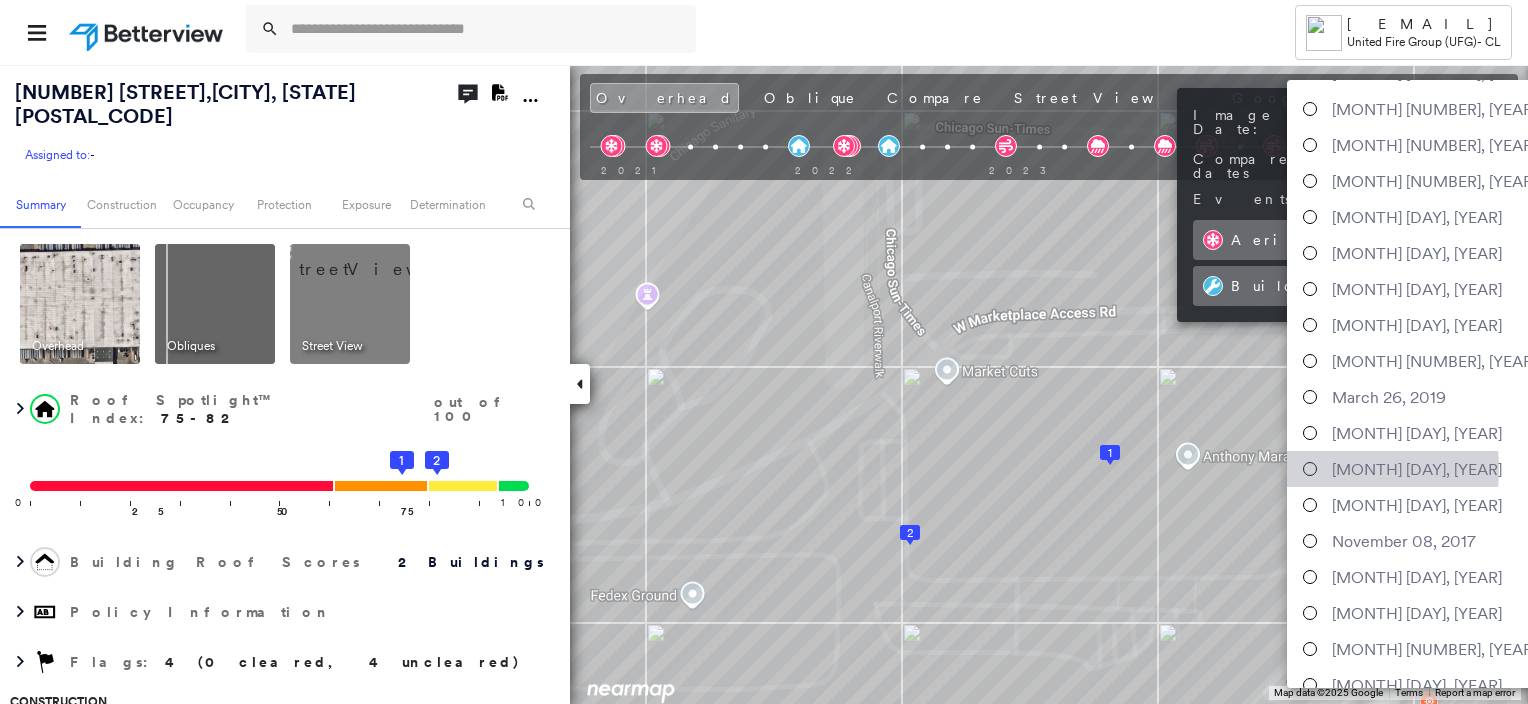 click at bounding box center [1310, 469] 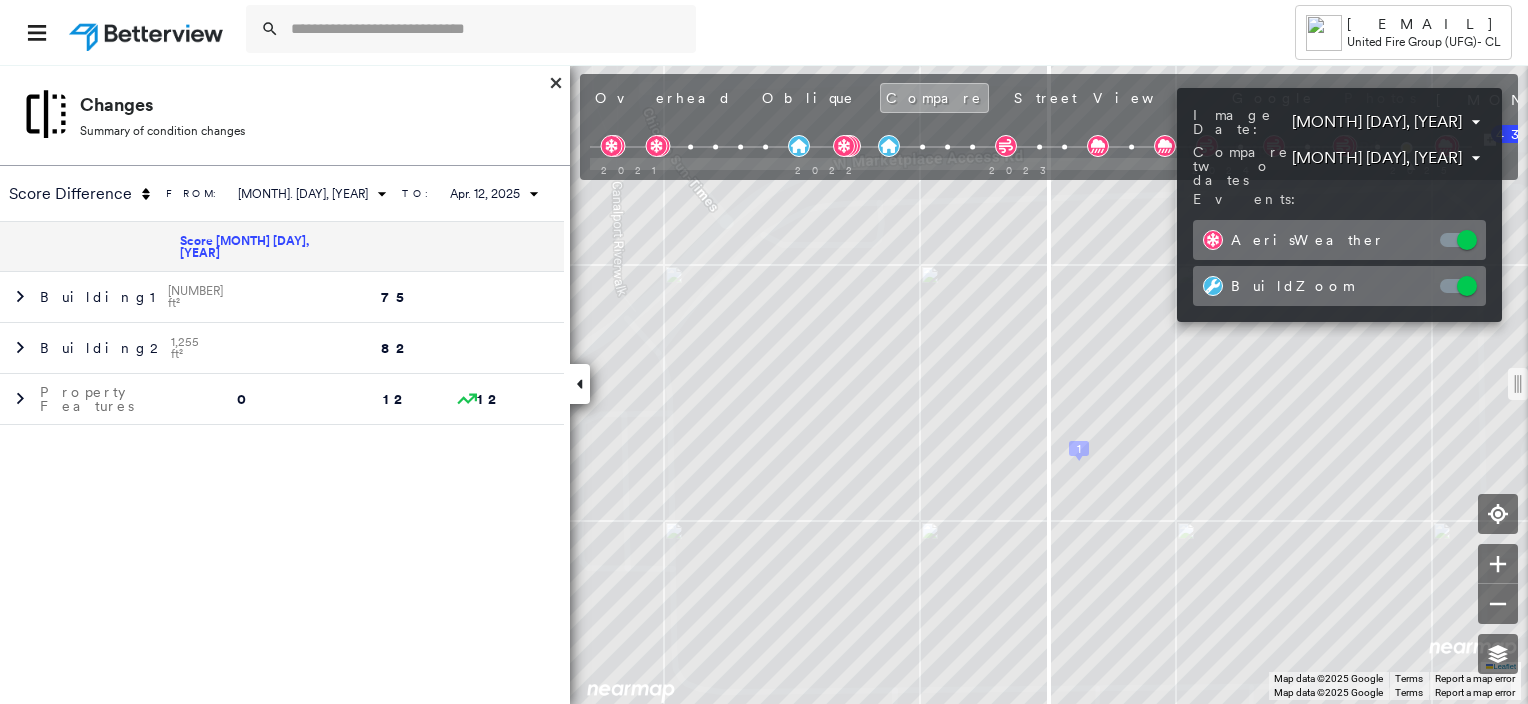 drag, startPoint x: 1048, startPoint y: 380, endPoint x: 1062, endPoint y: 383, distance: 14.3178215 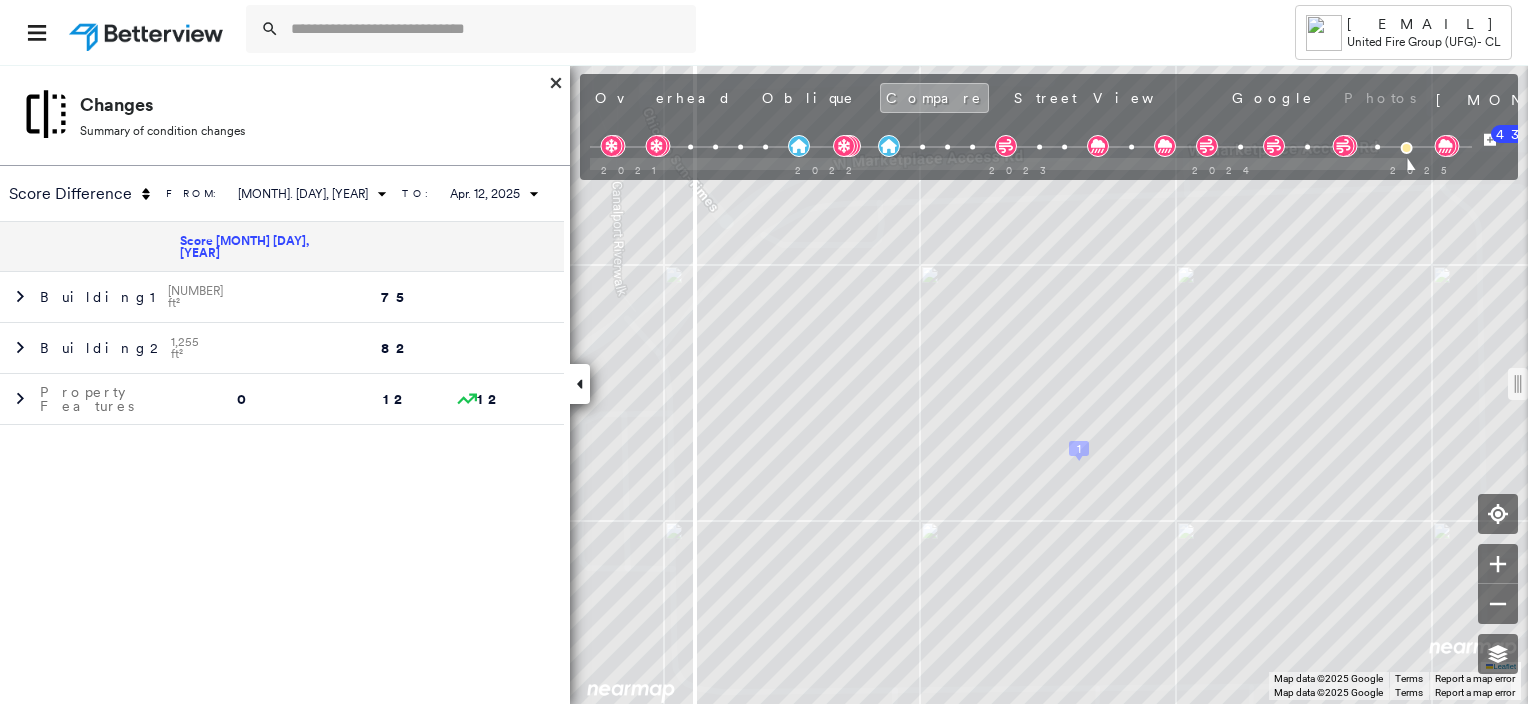drag, startPoint x: 1052, startPoint y: 383, endPoint x: 691, endPoint y: 421, distance: 362.99448 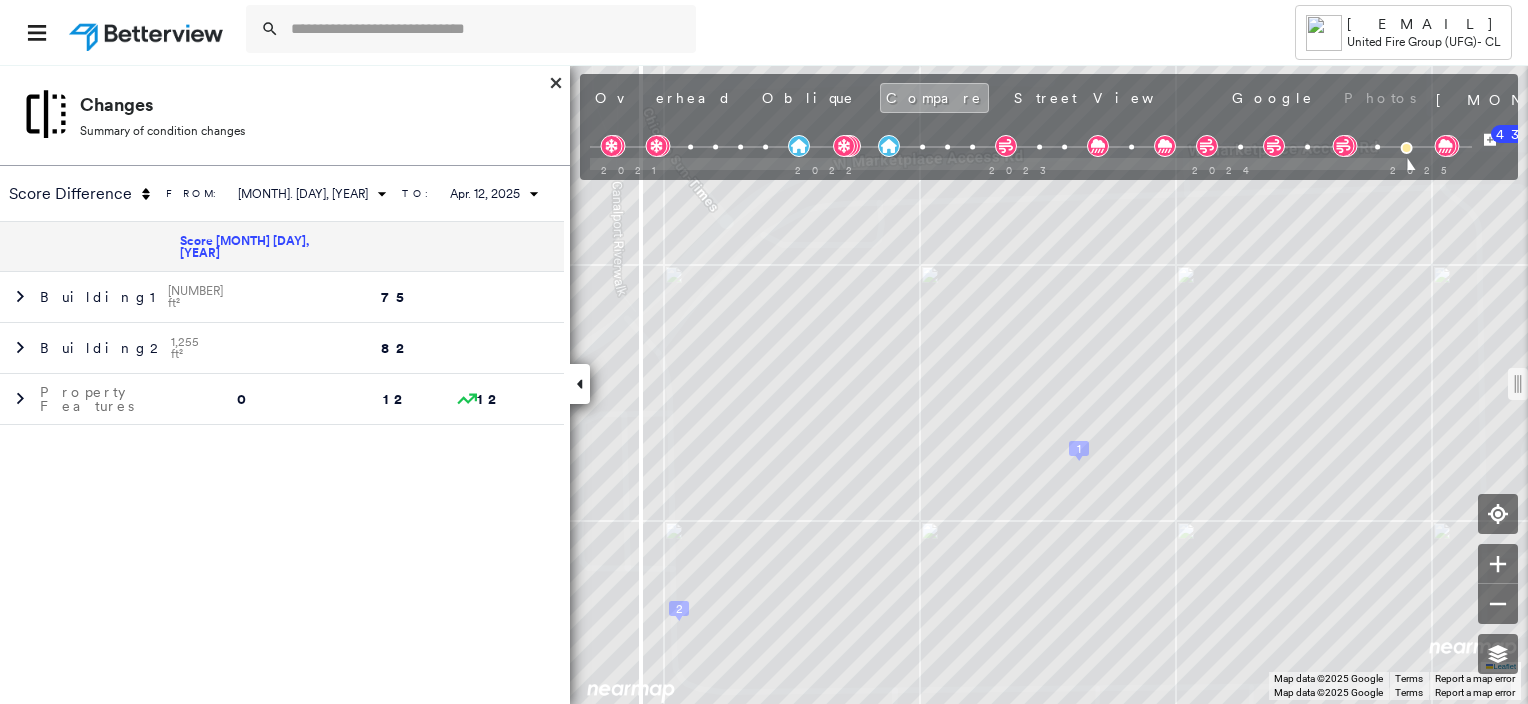 drag, startPoint x: 690, startPoint y: 385, endPoint x: 636, endPoint y: 393, distance: 54.589375 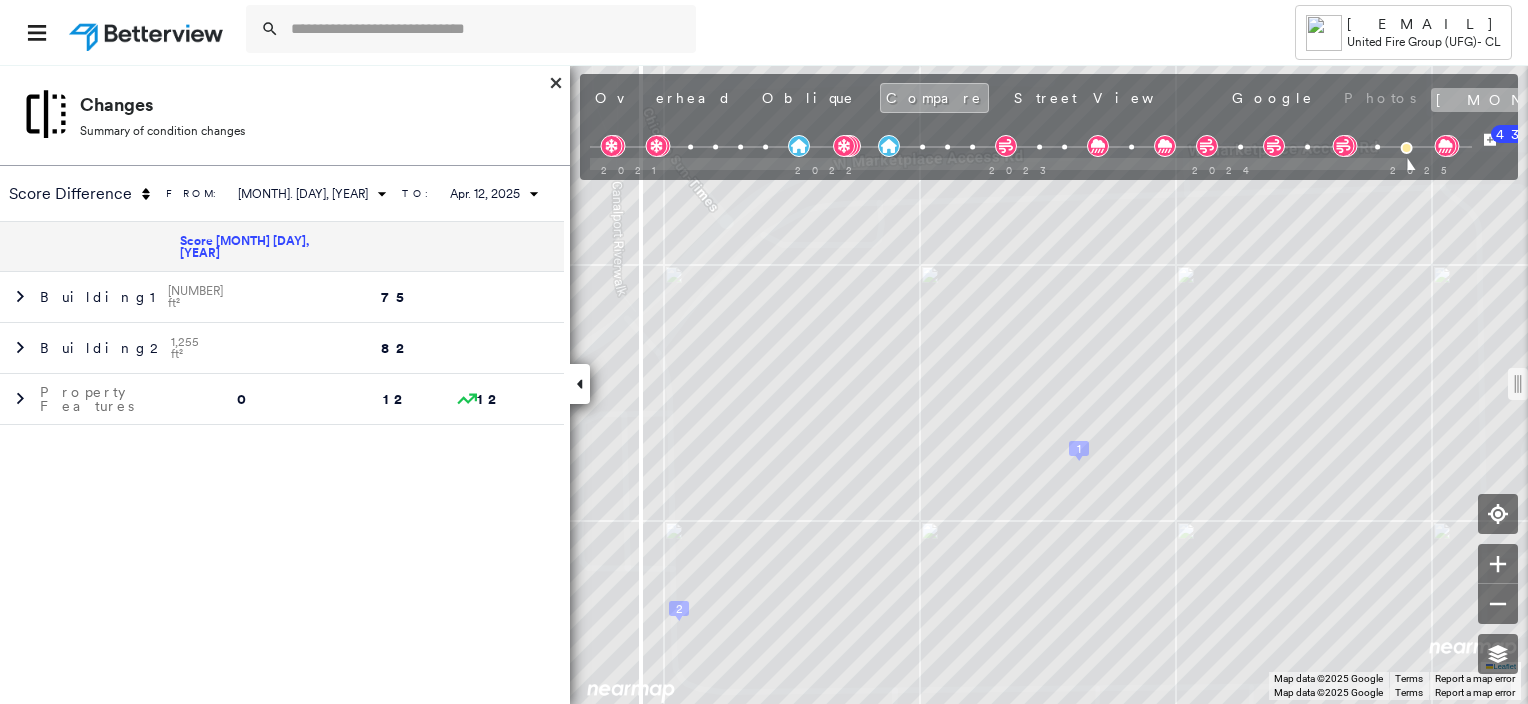 click 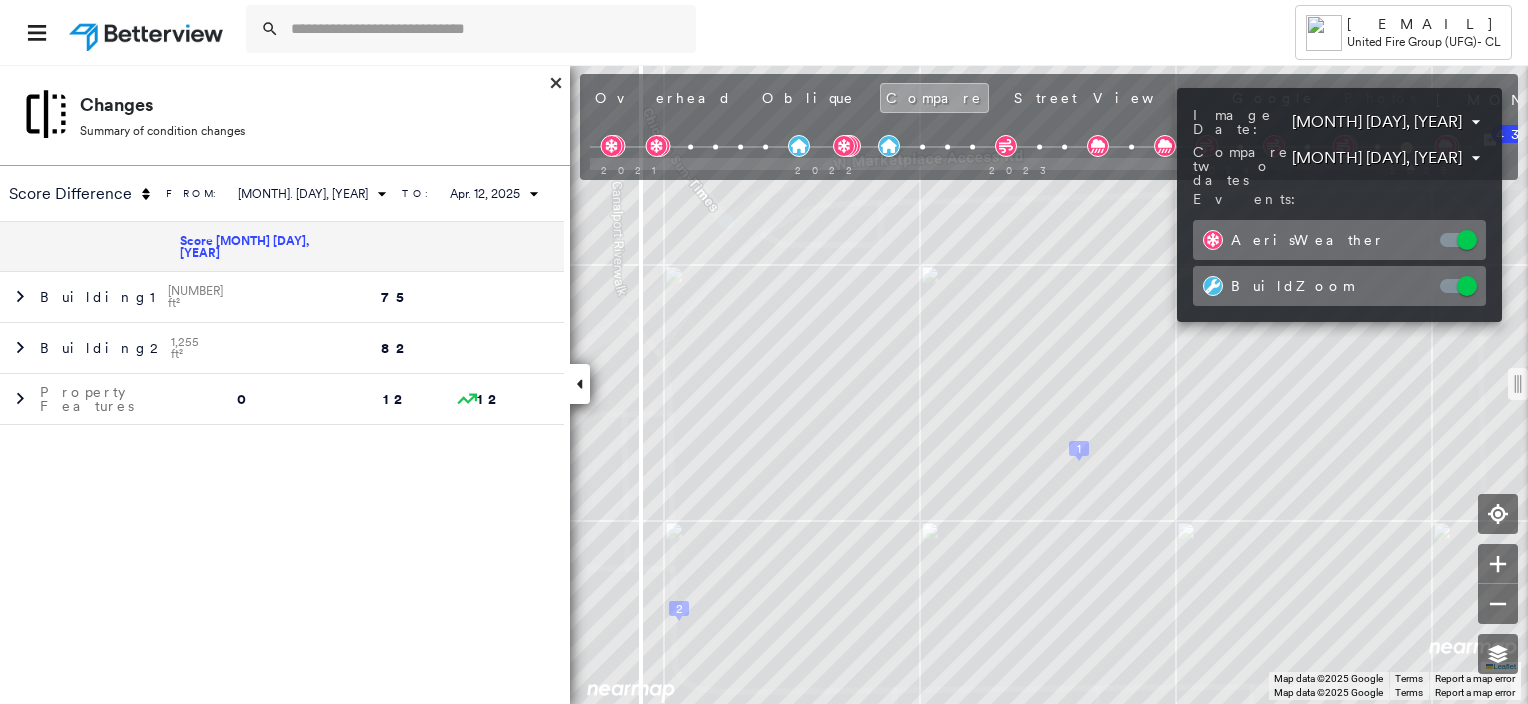 click on "Tower [EMAIL] United Fire Group (UFG) - CL [NUMBER] [STREET] , [CITY], [STATE] [POSTAL_CODE] Assigned to: - Assigned to: - Assigned to: - Open Comments Download PDF Report Summary Construction Occupancy Protection Exposure Determination Looking for roof spotlights? Analyze this date Overhead Obliques Street View Roof Spotlight™ Index 0 100 25 50 75 1 2 Building Roof Scores 0 Buildings Policy Information Flags : 4 (0 cleared, 4 uncleared) Construction BuildZoom - Building Permit Data and Analysis Occupancy Protection Exposure FEMA Risk Index Wildfire Additional Perils Determination Flags : 4 (0 cleared, 4 uncleared) Uncleared Flags (4) Cleared Flags (0) POND Ponding Flagged [DATE] Clear SOLR Solar Panels Flagged [DATE] Clear DAMG Damage Flagged [DATE] Clear Low Low Priority Flagged [DATE] Clear Action Taken New Entry History Quote/New Business Terms & Conditions Added ACV Endorsement Added Cosmetic Endorsement Inspection/Loss Control Onsite Inspection Ordered General Save" at bounding box center [764, 352] 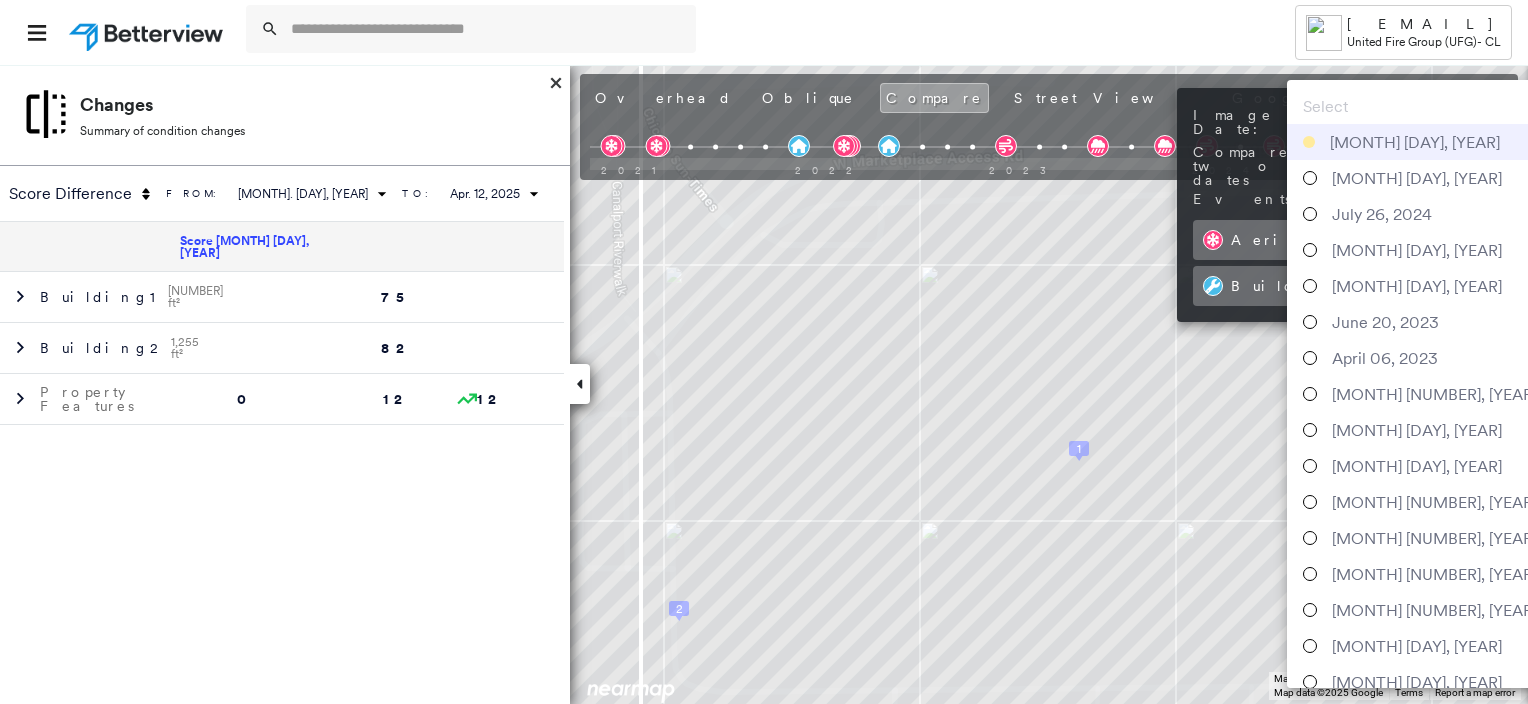 click on "[MONTH] [DAY], [YEAR]" at bounding box center [1415, 142] 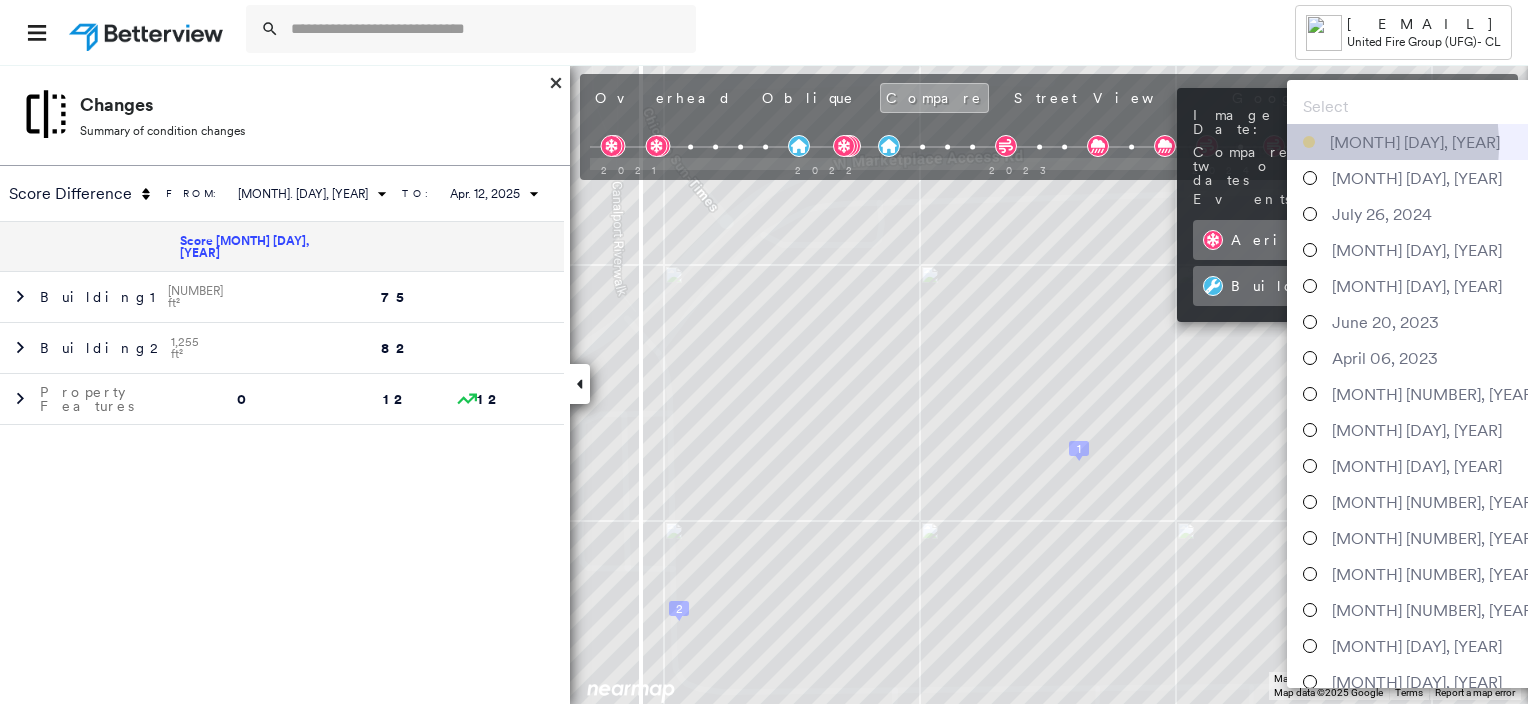 click at bounding box center [1309, 142] 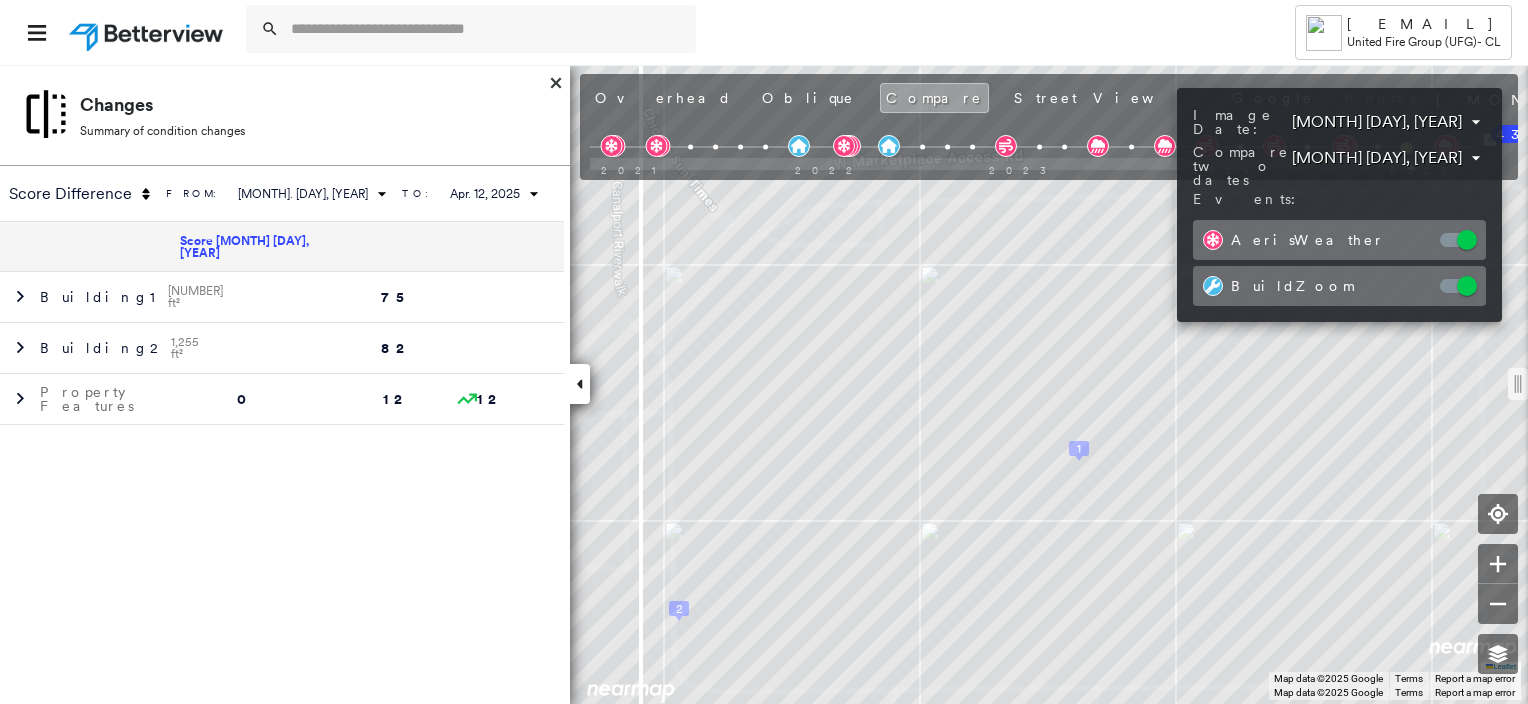 click at bounding box center [764, 352] 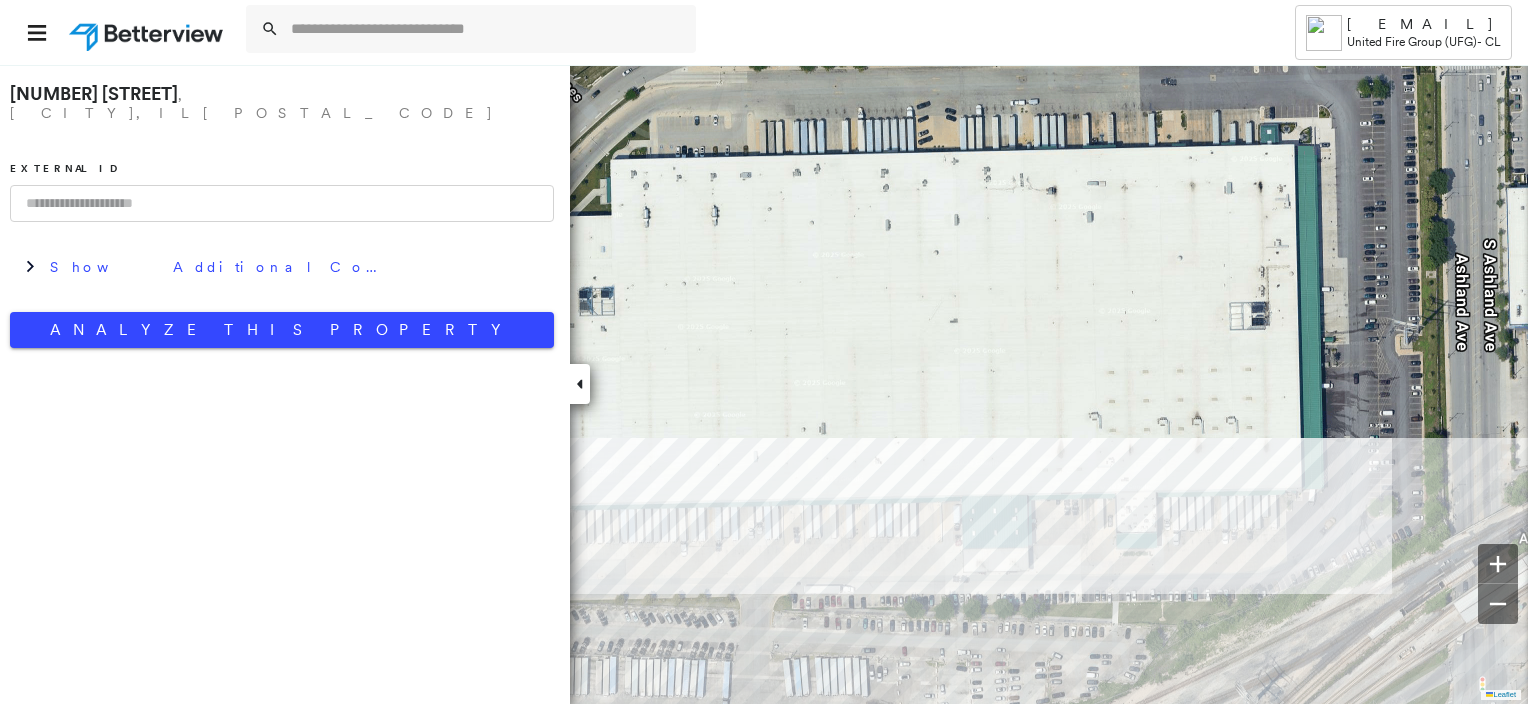 click on "Tower [EMAIL] United Fire Group (UFG) - CL [NUMBER] [STREET] , [CITY], [STATE] [POSTAL_CODE] External ID Show Additional Company Data Analyze This Property Leaflet To navigate, press the arrow keys. To navigate, press the arrow keys." at bounding box center (764, 352) 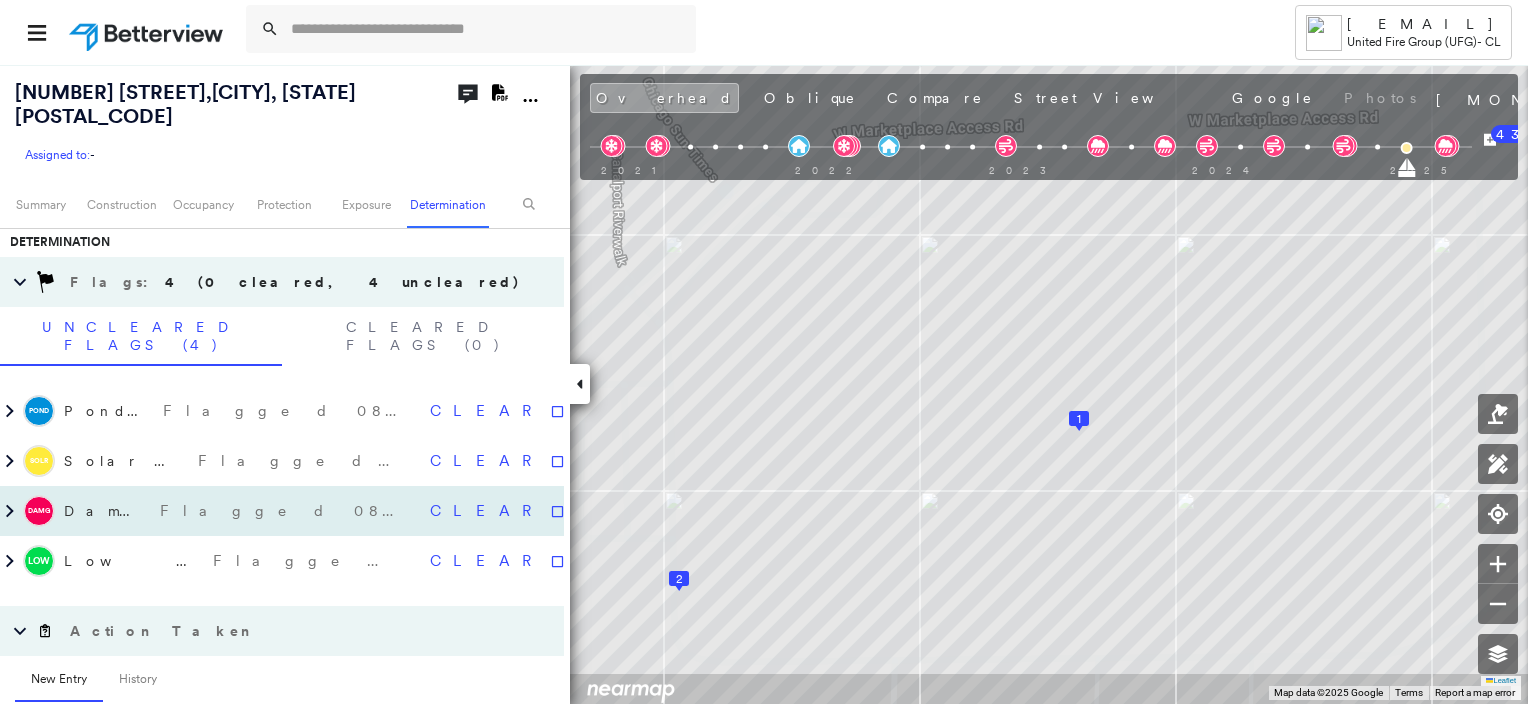 scroll, scrollTop: 1000, scrollLeft: 0, axis: vertical 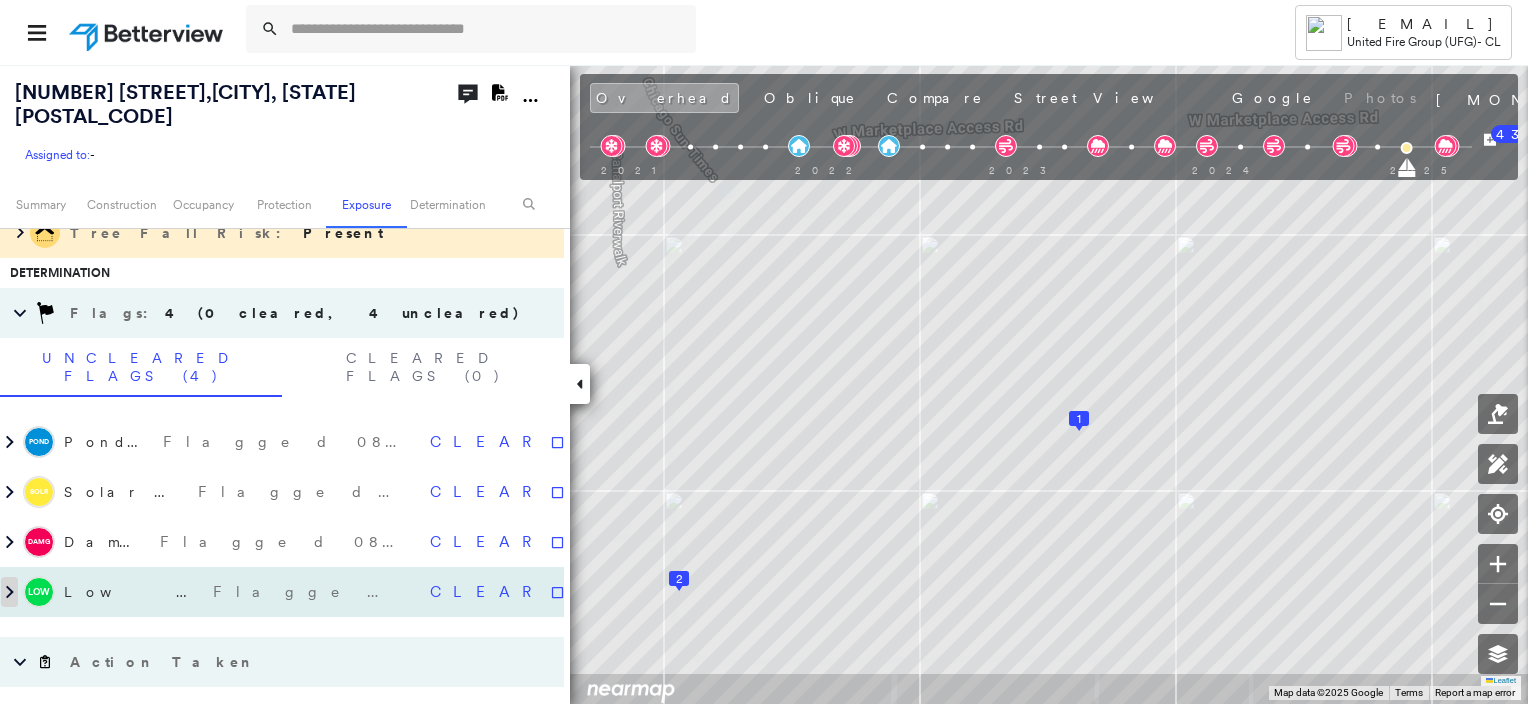 click 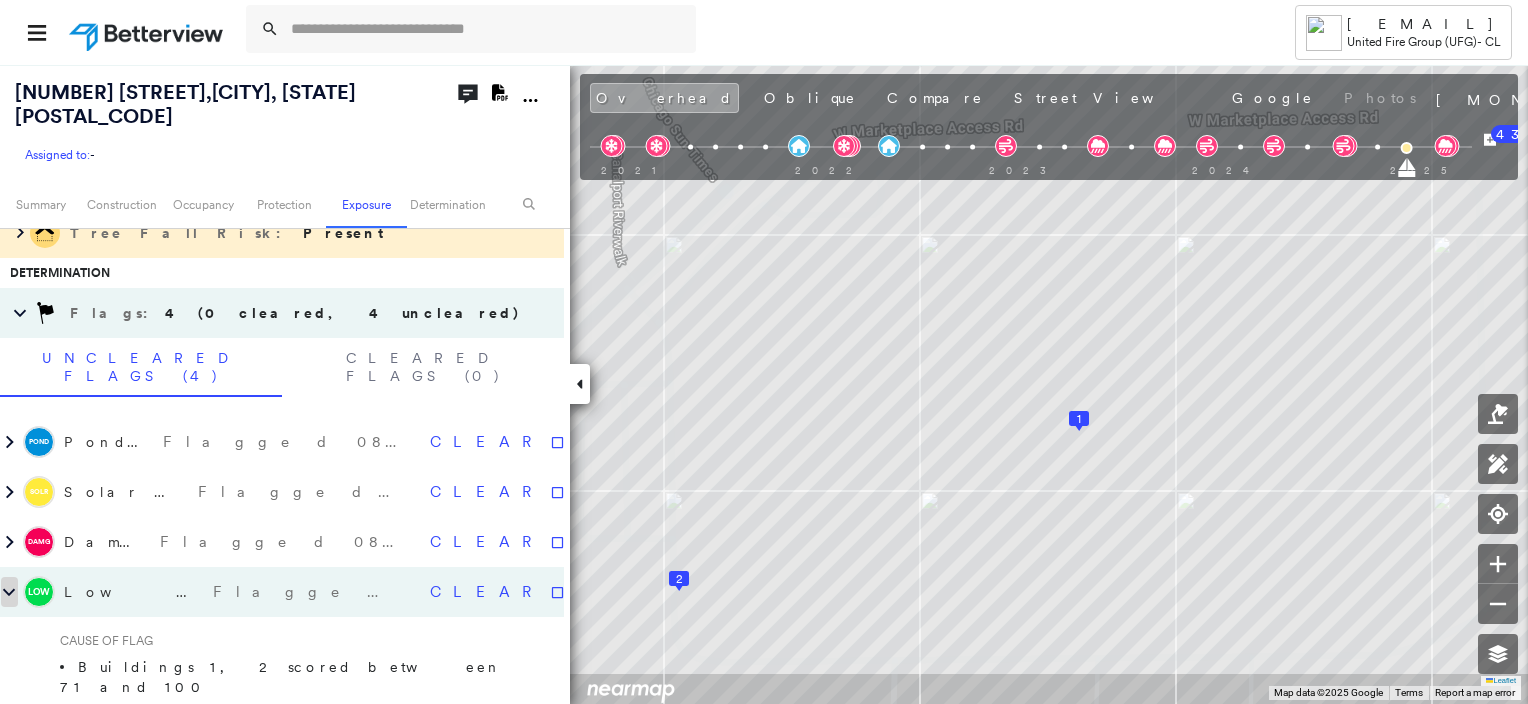 click 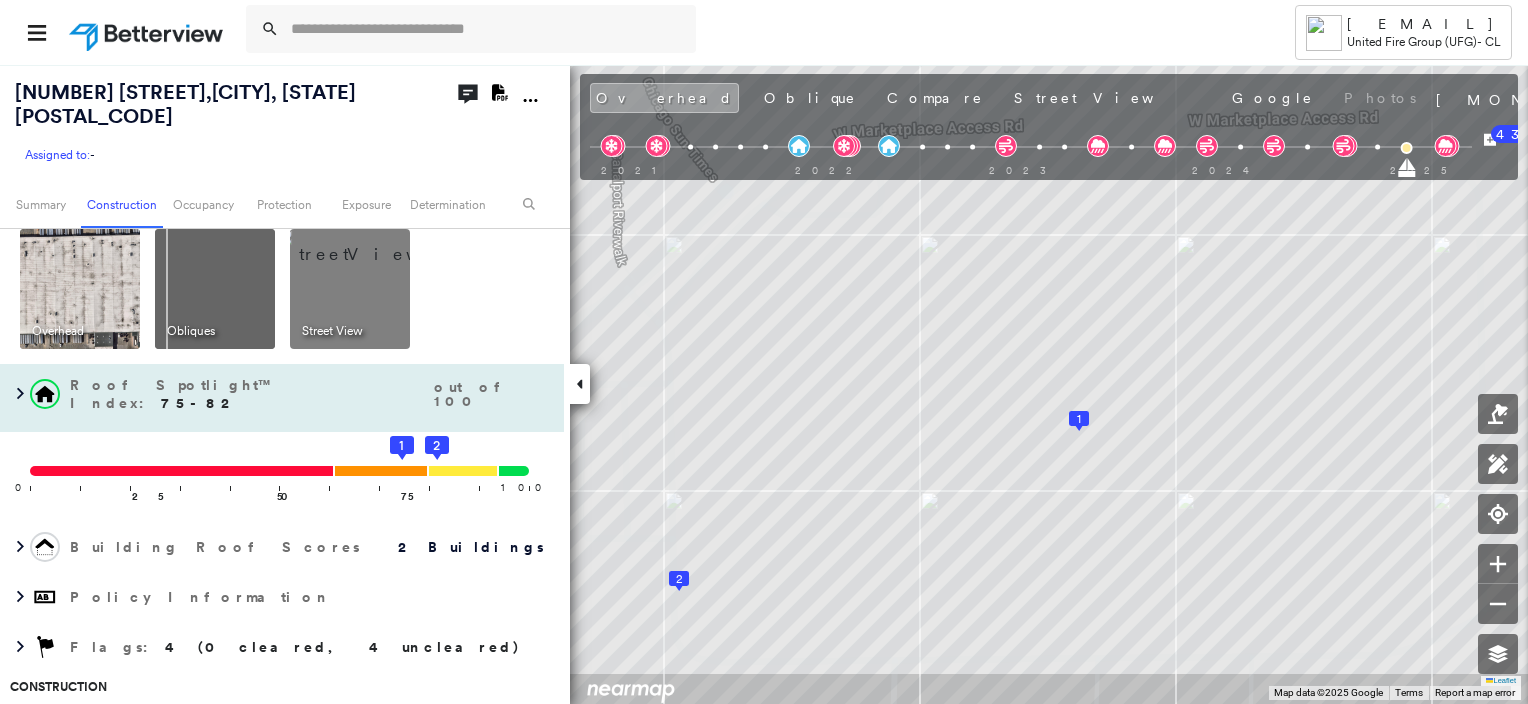 scroll, scrollTop: 0, scrollLeft: 0, axis: both 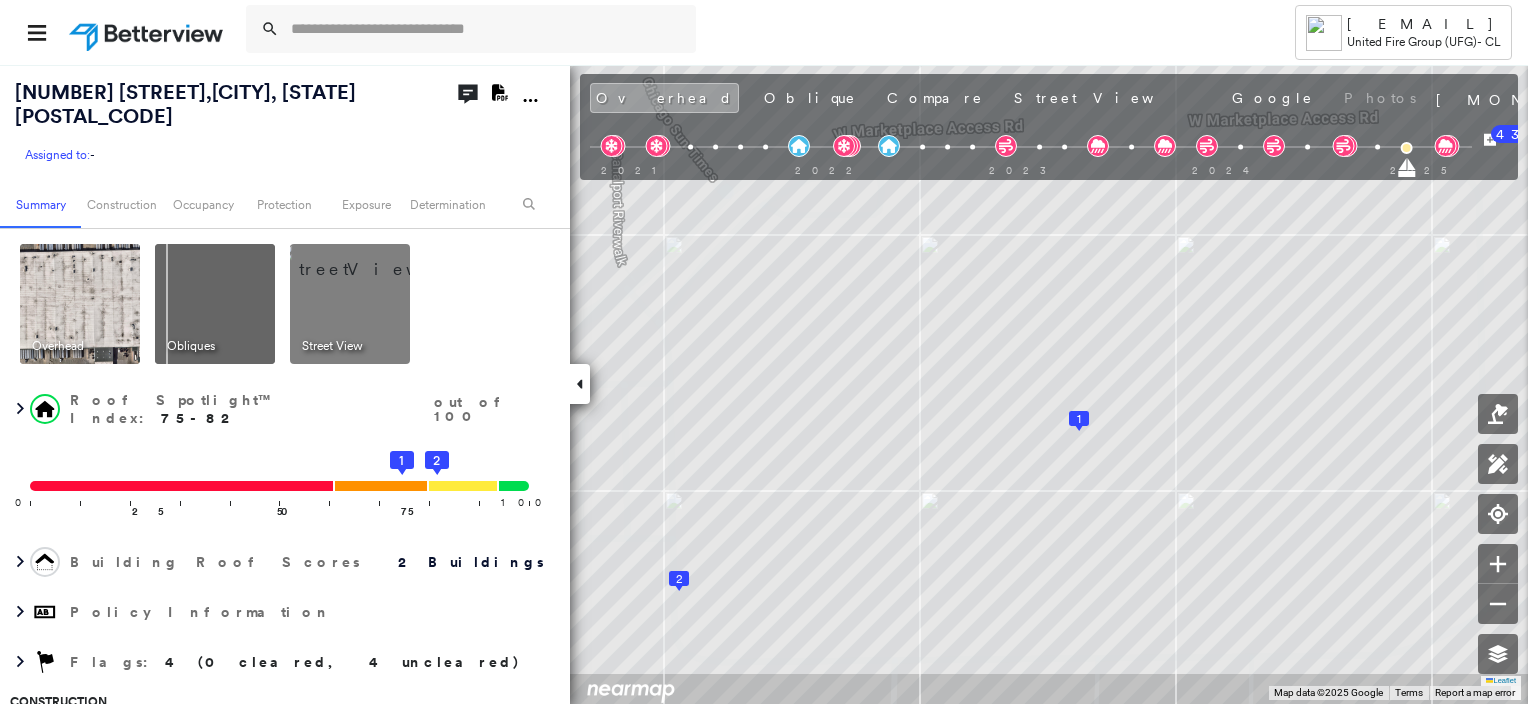 click 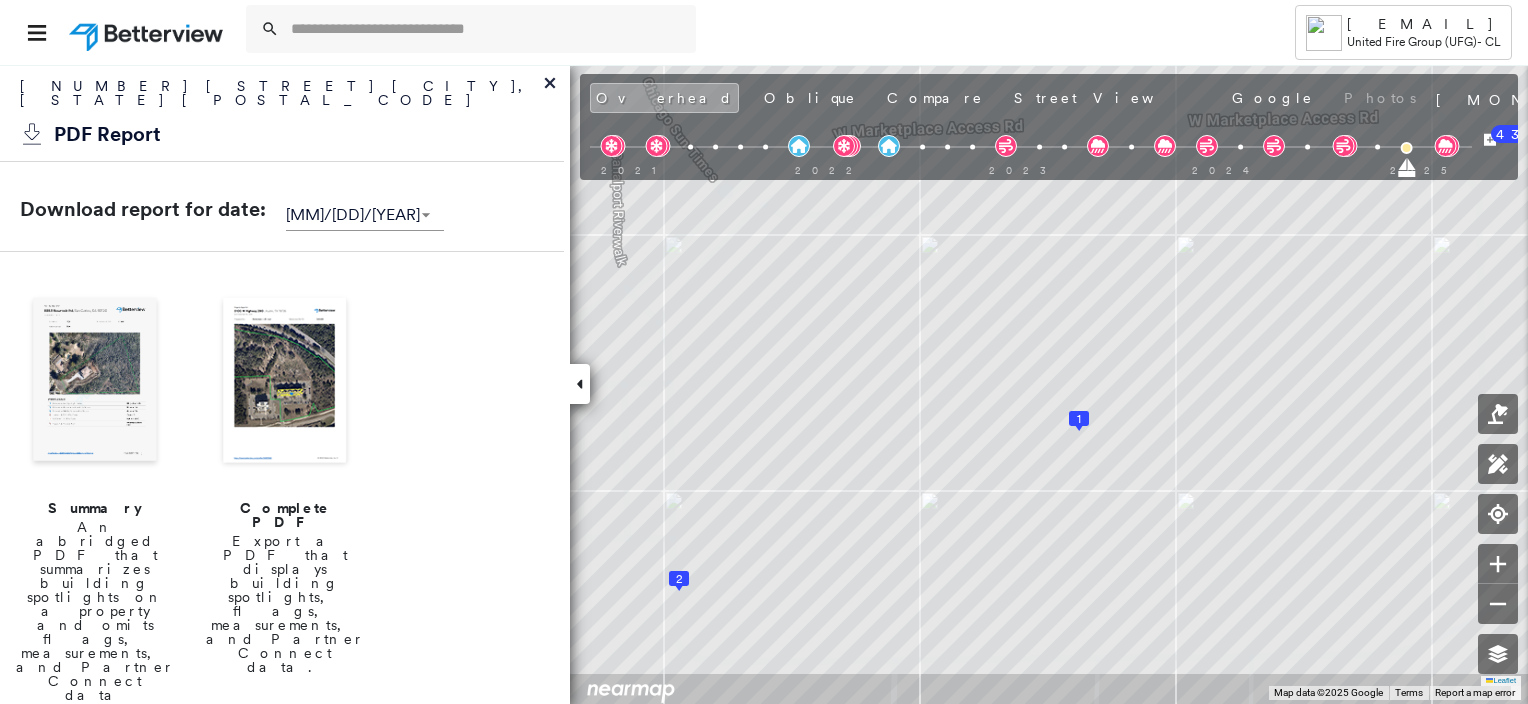 scroll, scrollTop: 200, scrollLeft: 0, axis: vertical 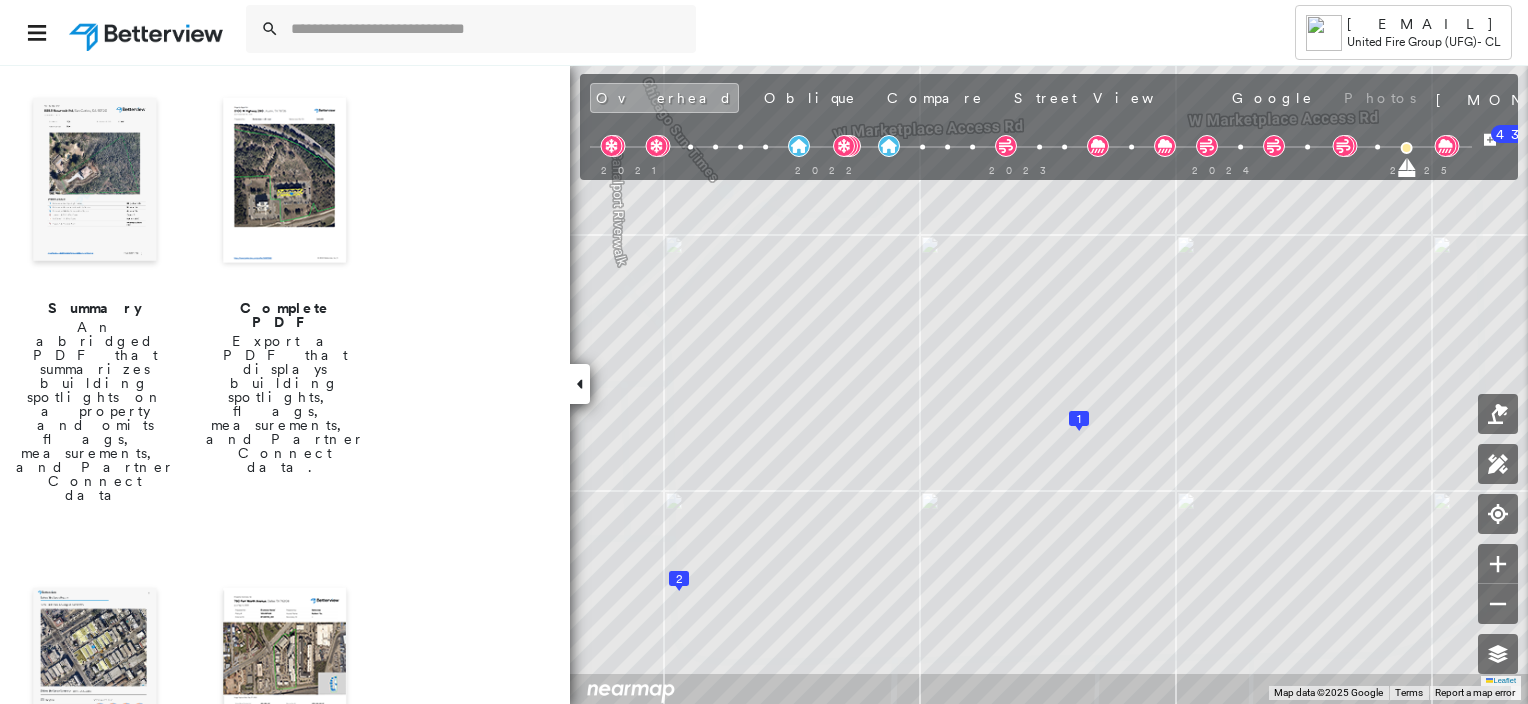 click at bounding box center [285, 182] 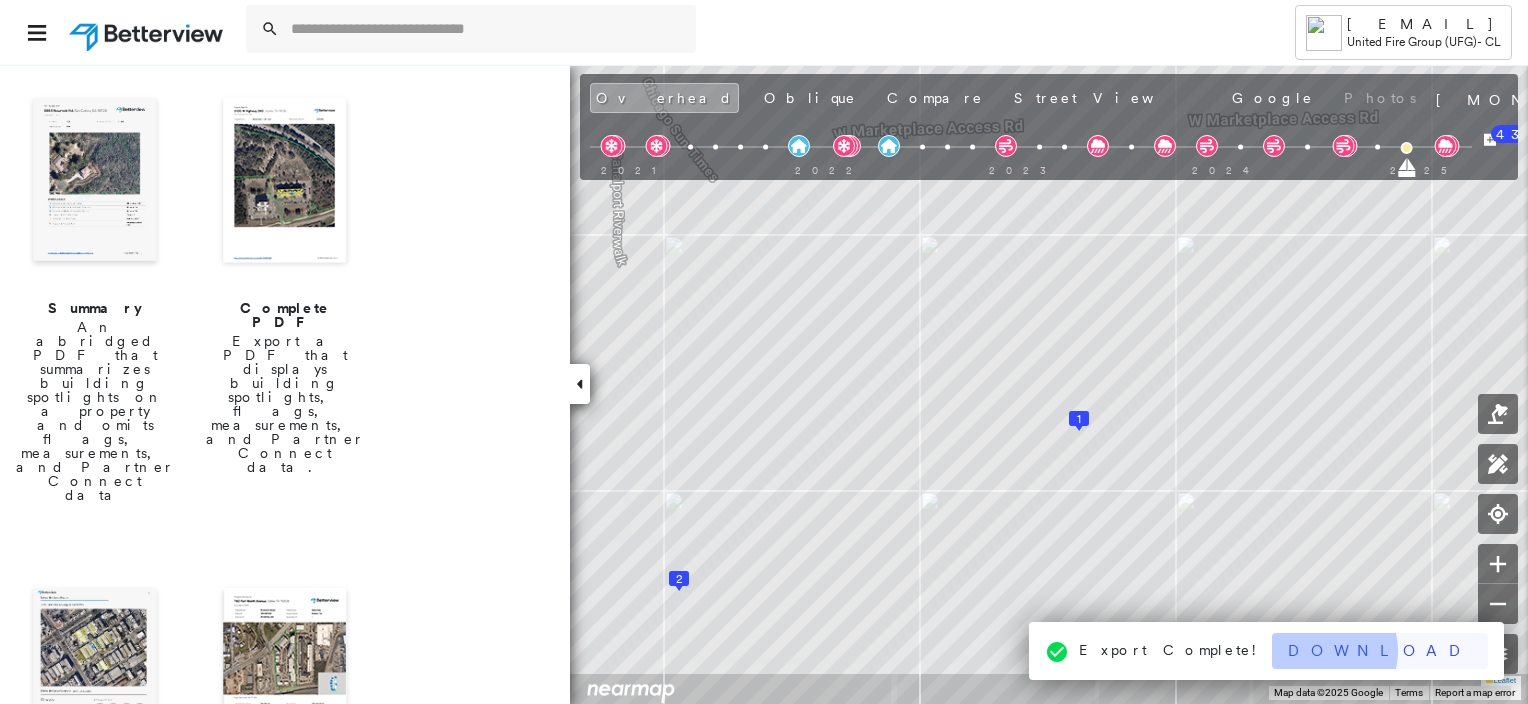 click on "Download" at bounding box center [1380, 651] 